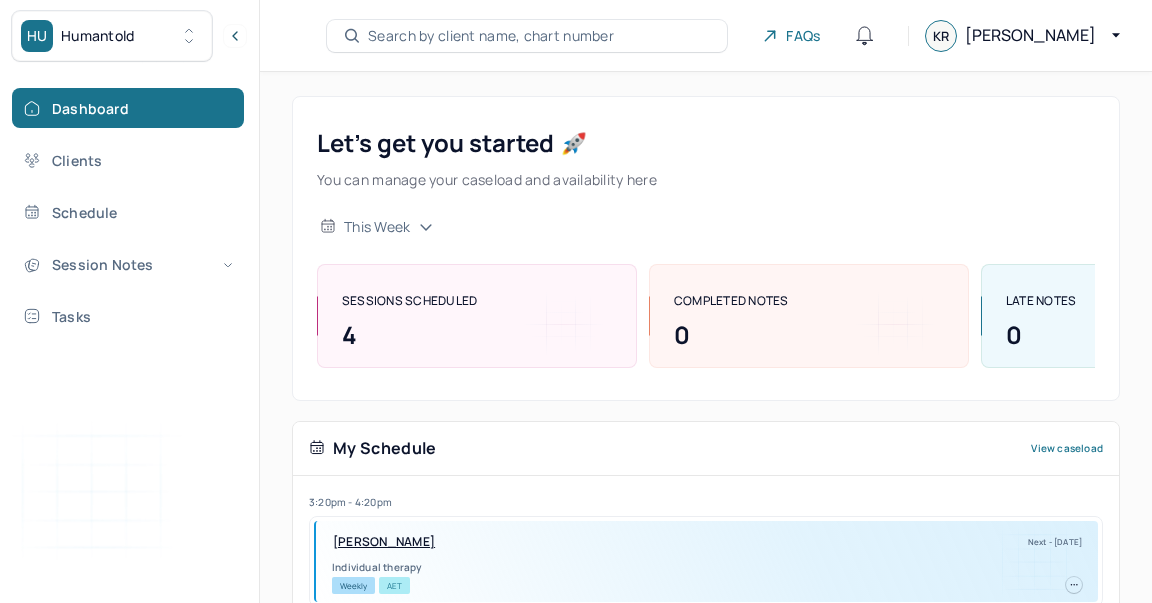 scroll, scrollTop: 0, scrollLeft: 0, axis: both 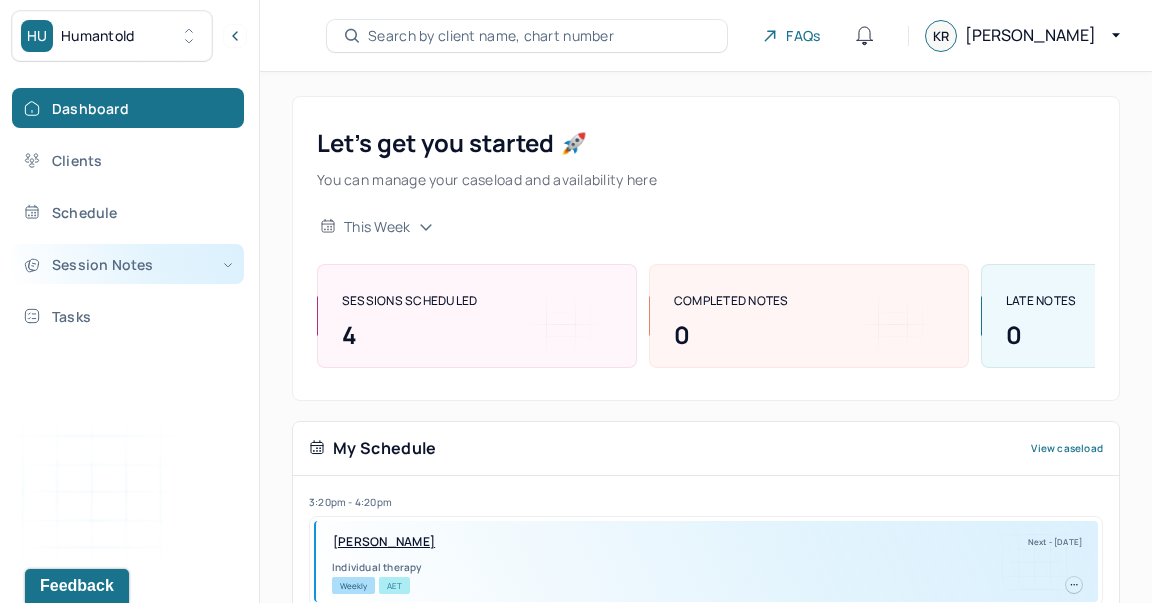 click on "Session Notes" at bounding box center (128, 264) 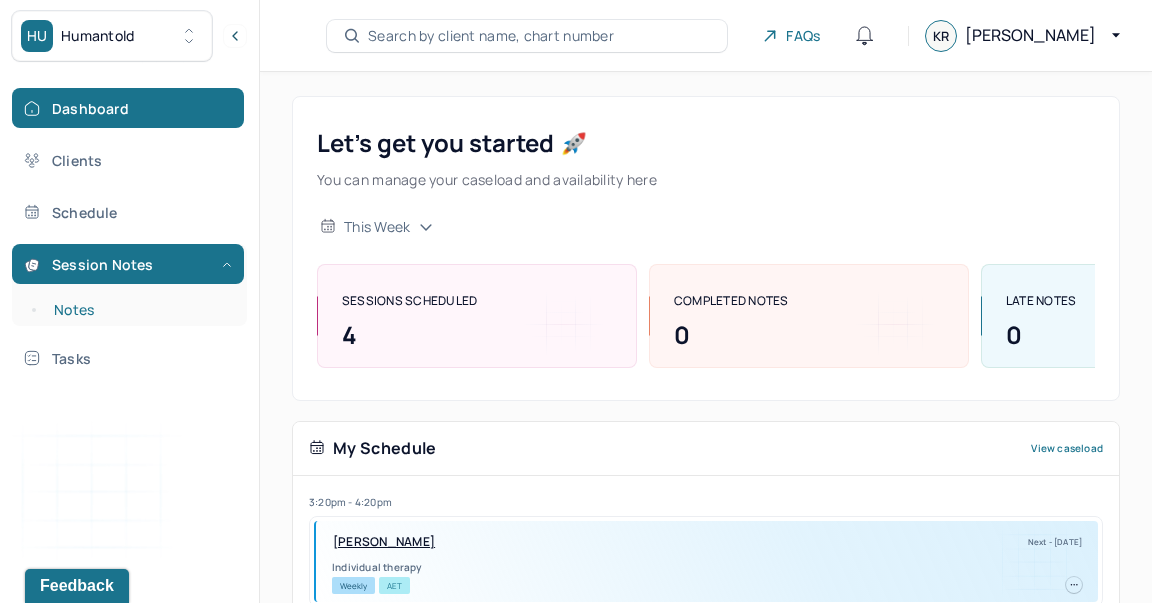 click on "Notes" at bounding box center [139, 310] 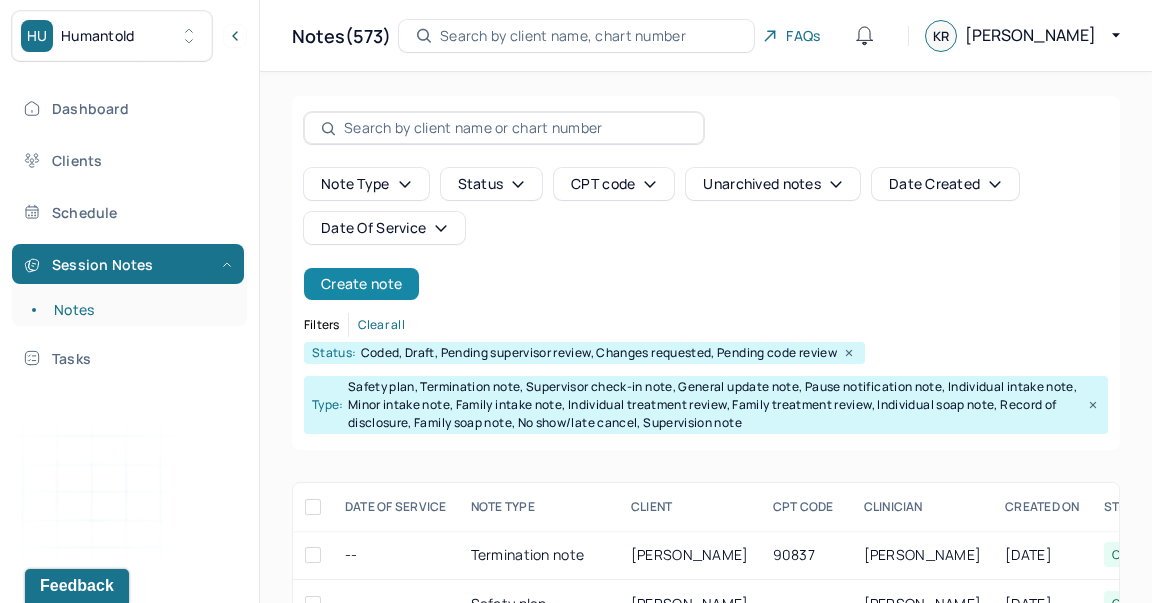 click on "Create note" at bounding box center [361, 284] 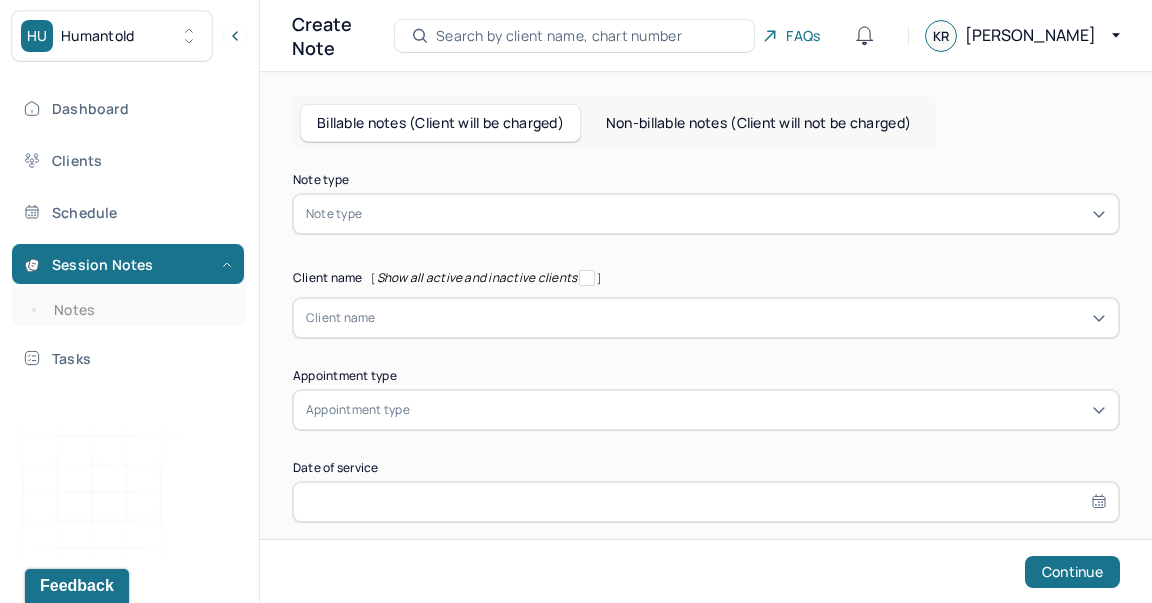 click at bounding box center [736, 214] 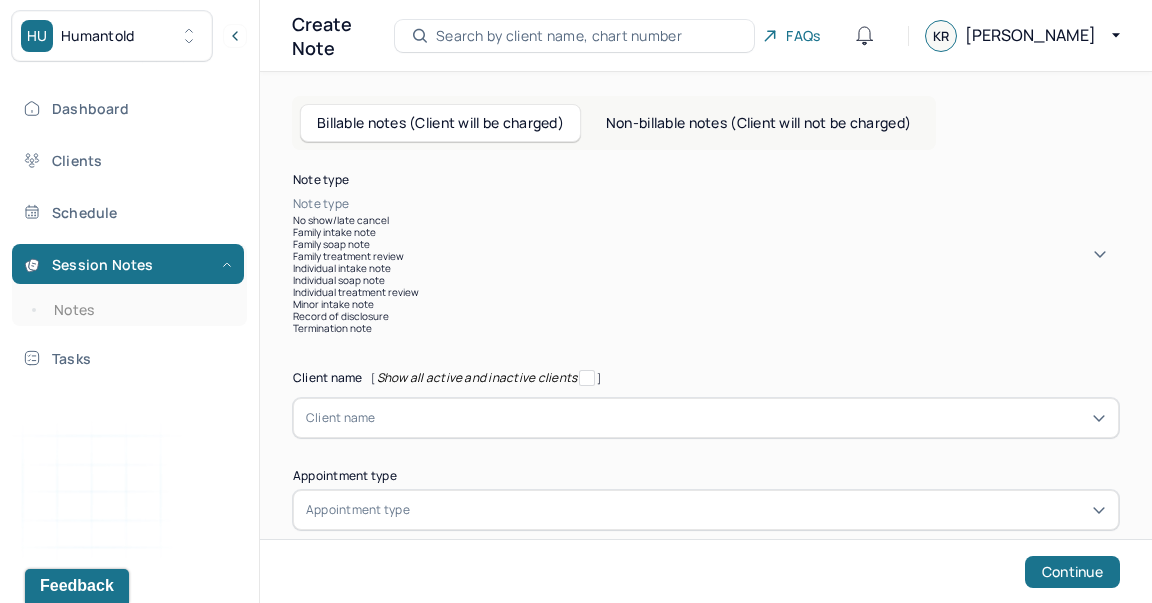 click on "No show/late cancel" at bounding box center [706, 220] 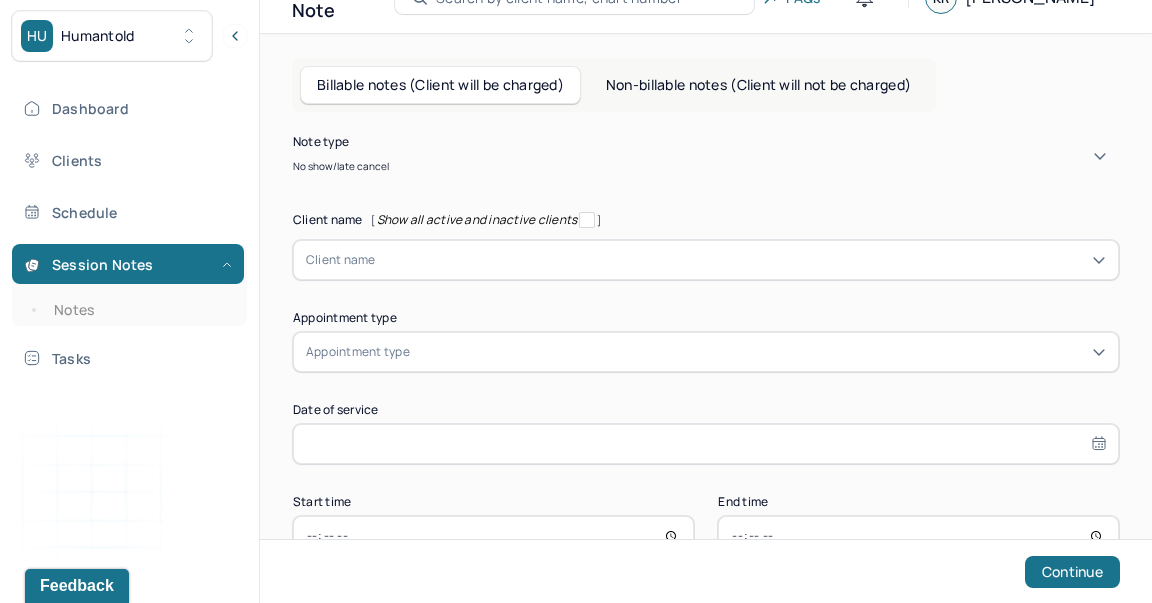 click on "Client name" at bounding box center [706, 260] 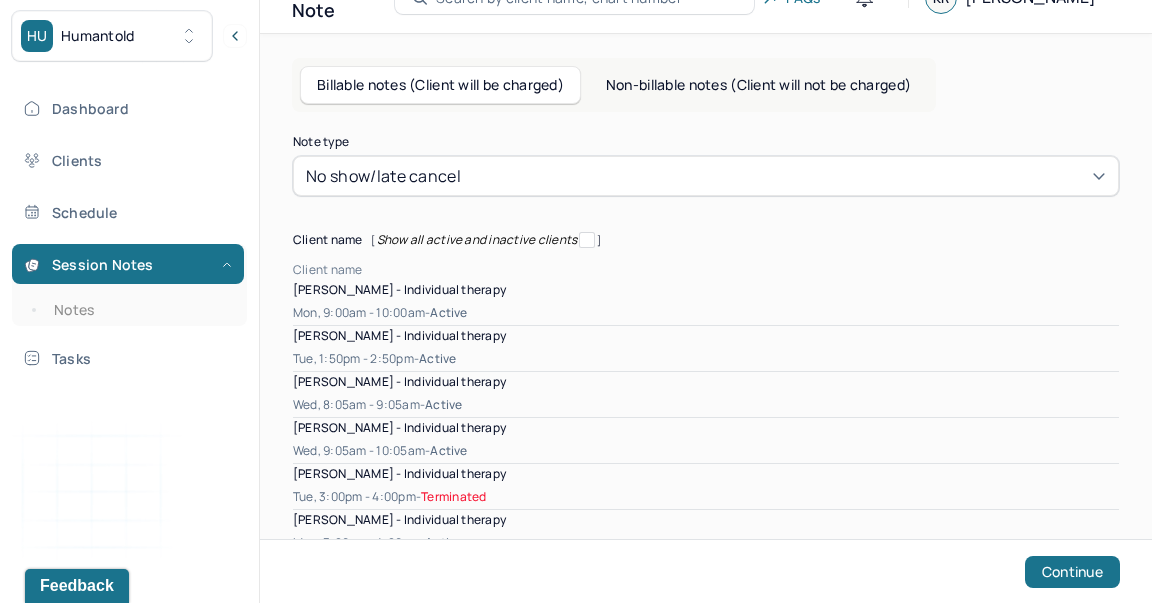 scroll, scrollTop: 51, scrollLeft: 0, axis: vertical 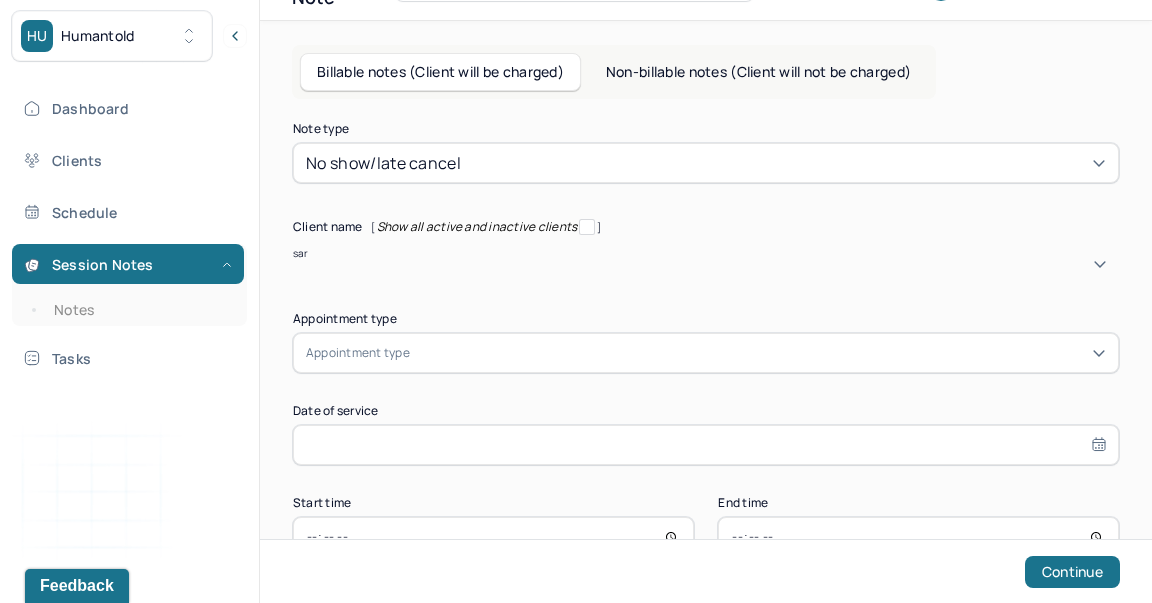 type on "[PERSON_NAME]" 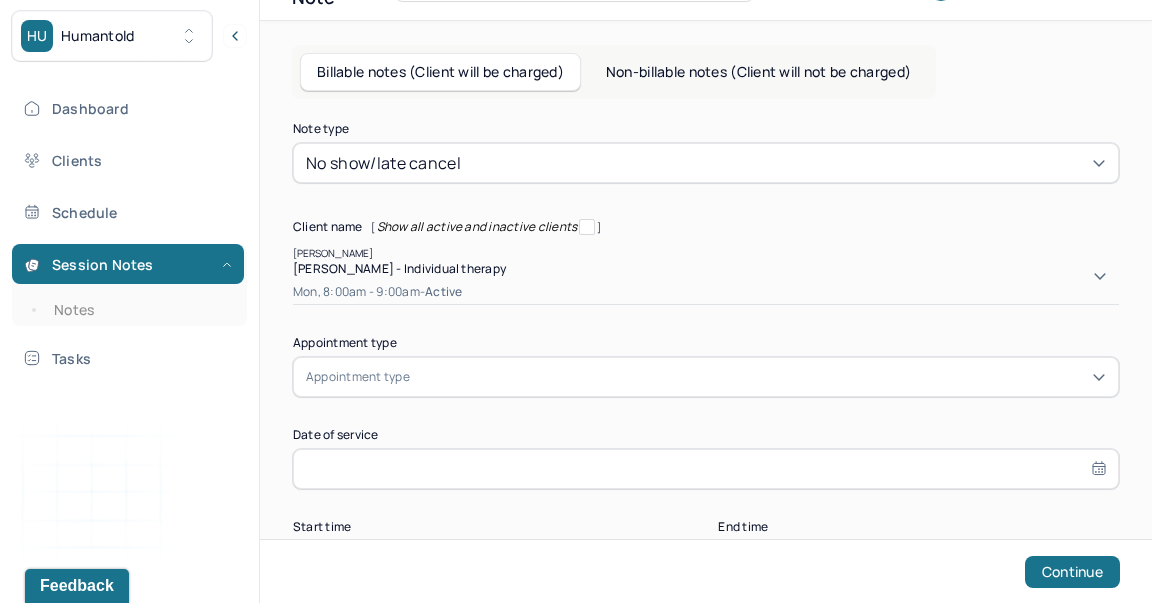 click on "[PERSON_NAME] - Individual therapy" at bounding box center (399, 268) 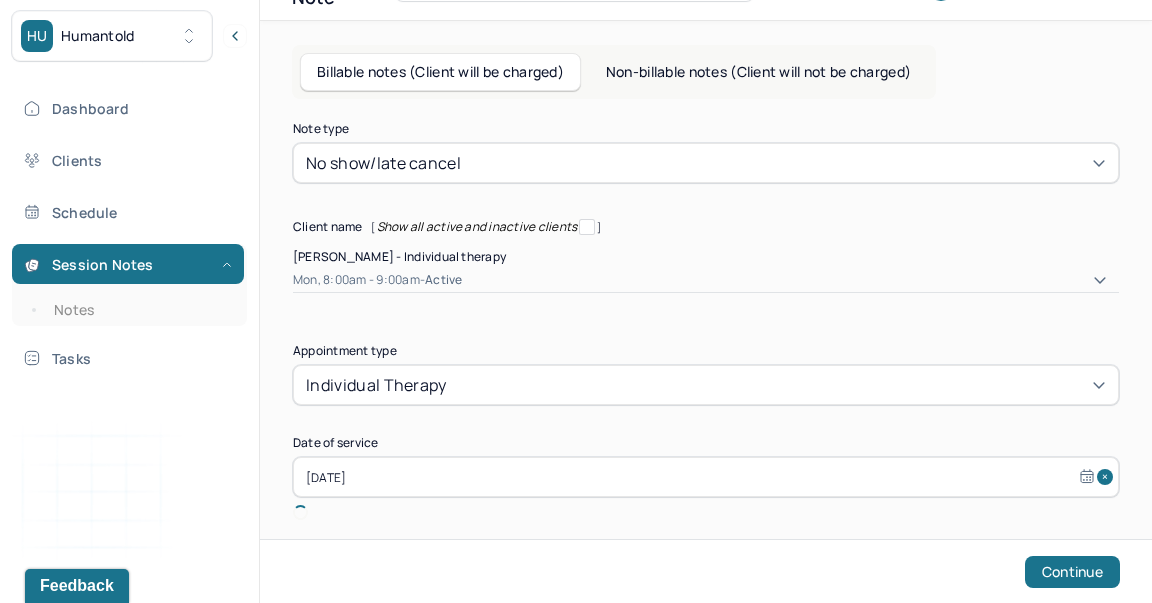 scroll, scrollTop: 123, scrollLeft: 0, axis: vertical 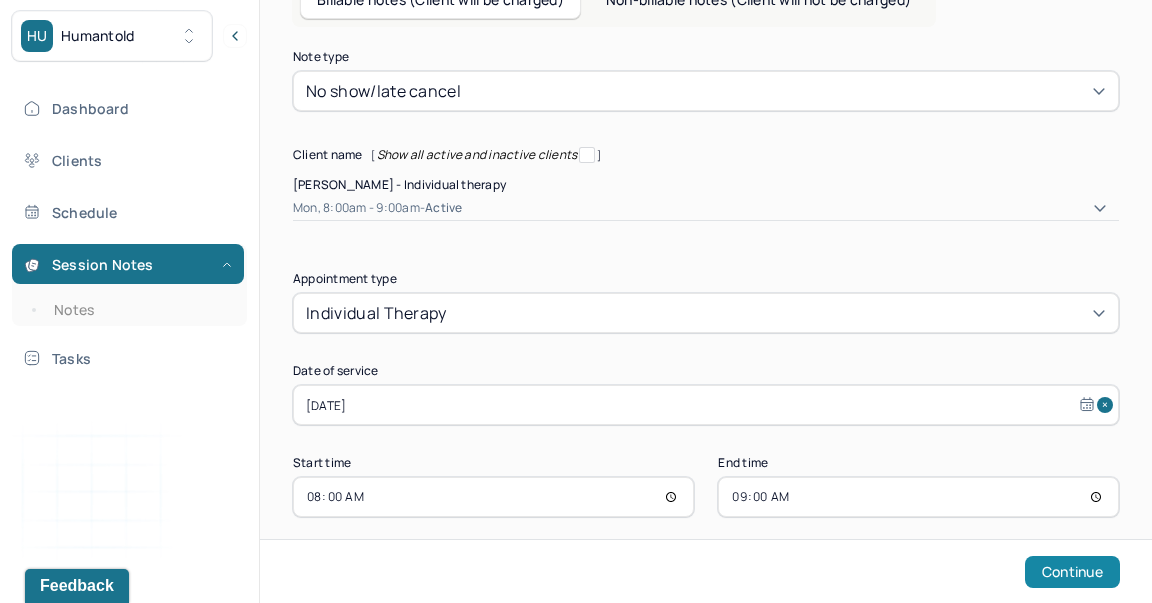 click on "Continue" at bounding box center (1072, 572) 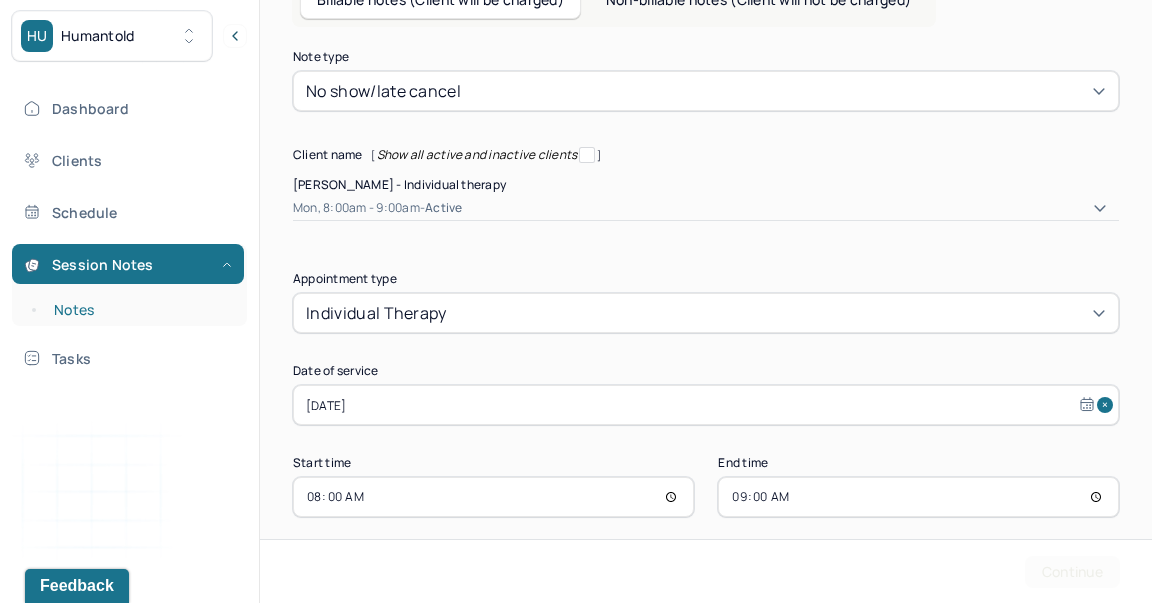 scroll, scrollTop: 0, scrollLeft: 0, axis: both 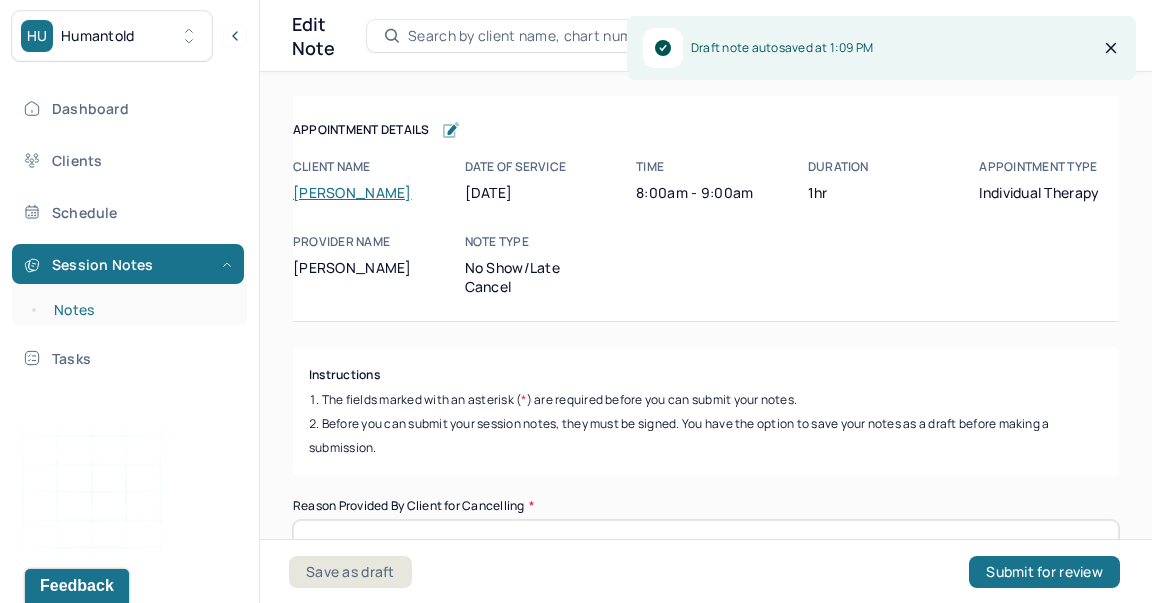 click on "Notes" at bounding box center (139, 310) 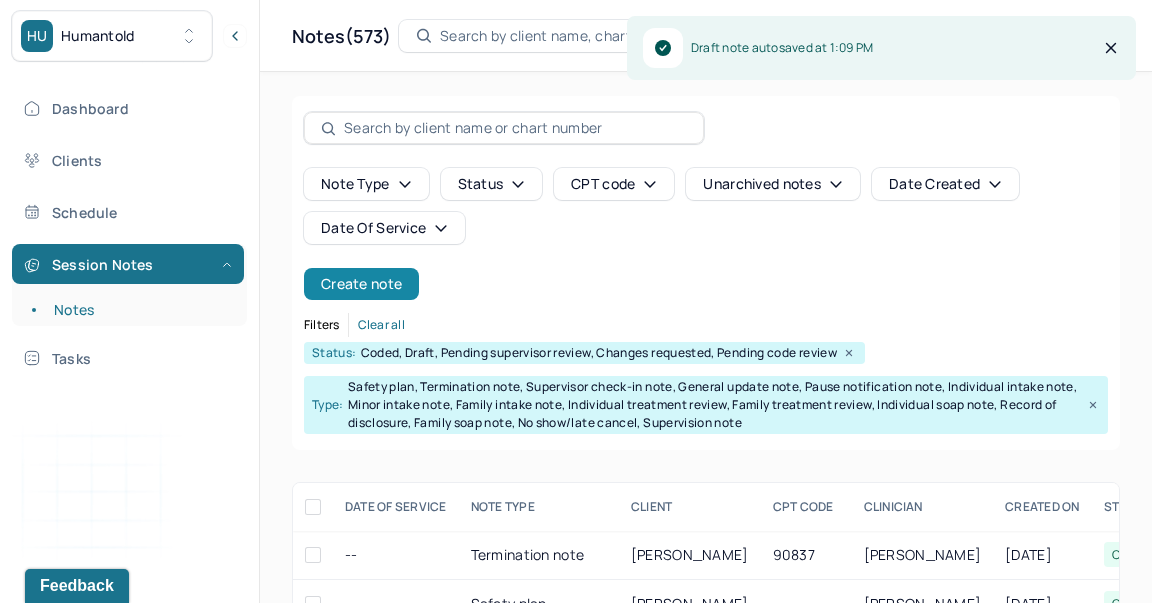click on "Create note" at bounding box center [361, 284] 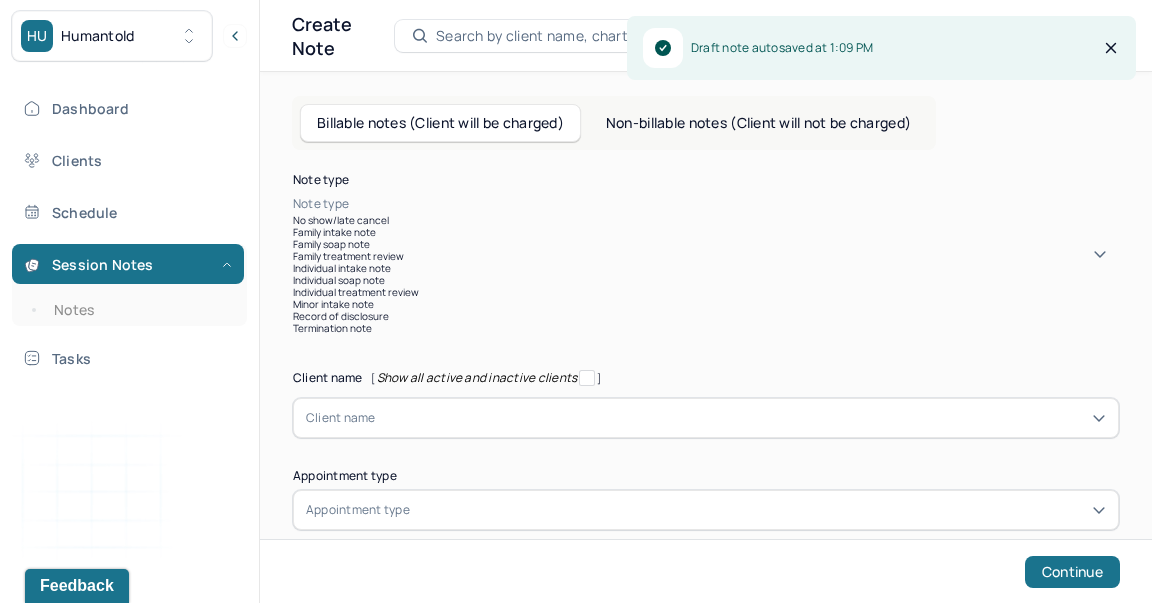 click on "Note type" at bounding box center [706, 204] 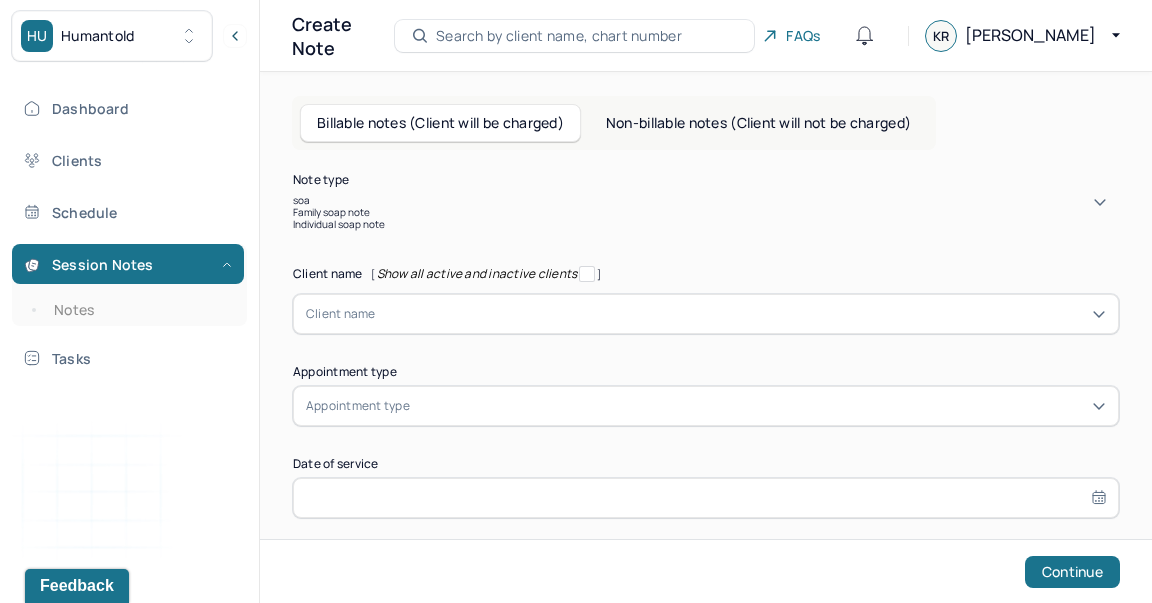 type on "soap" 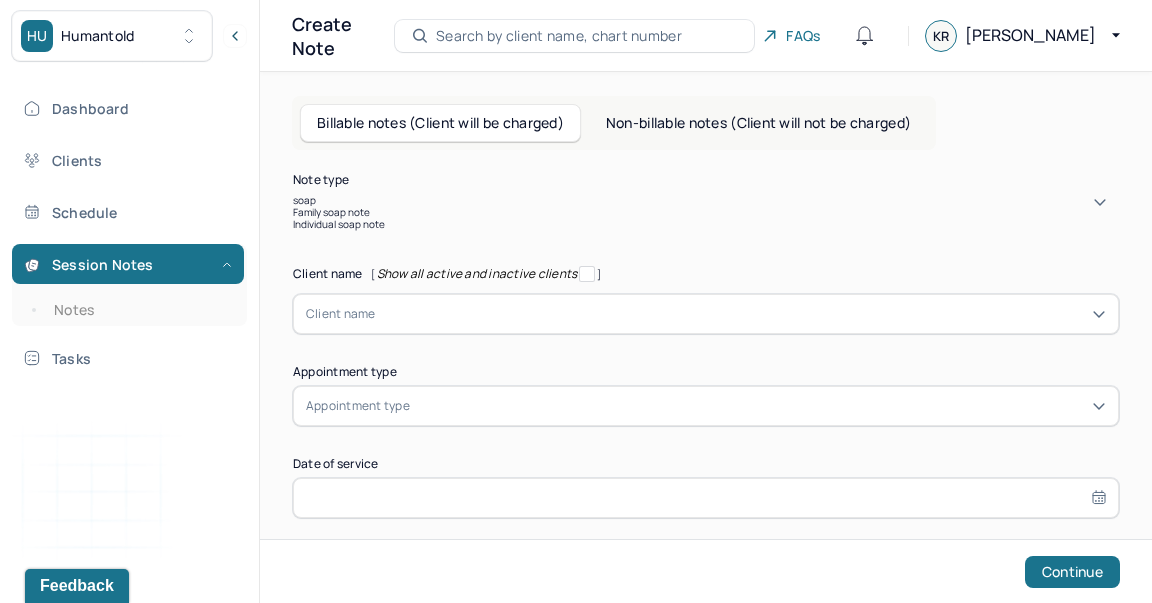 click on "Individual soap note" at bounding box center (706, 224) 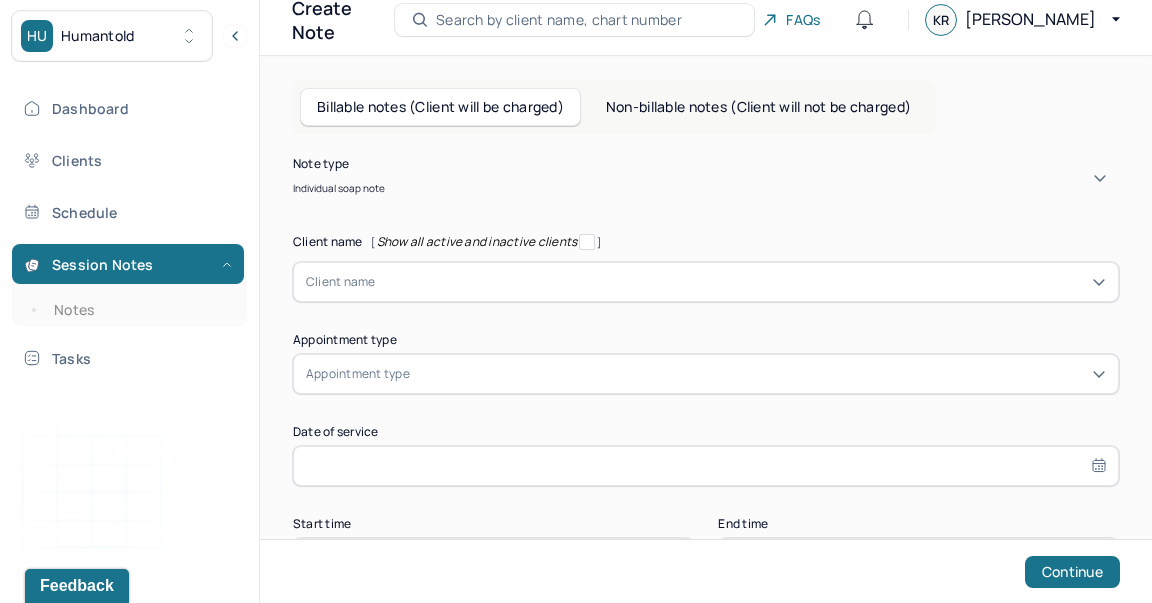 click on "Client name" at bounding box center (706, 282) 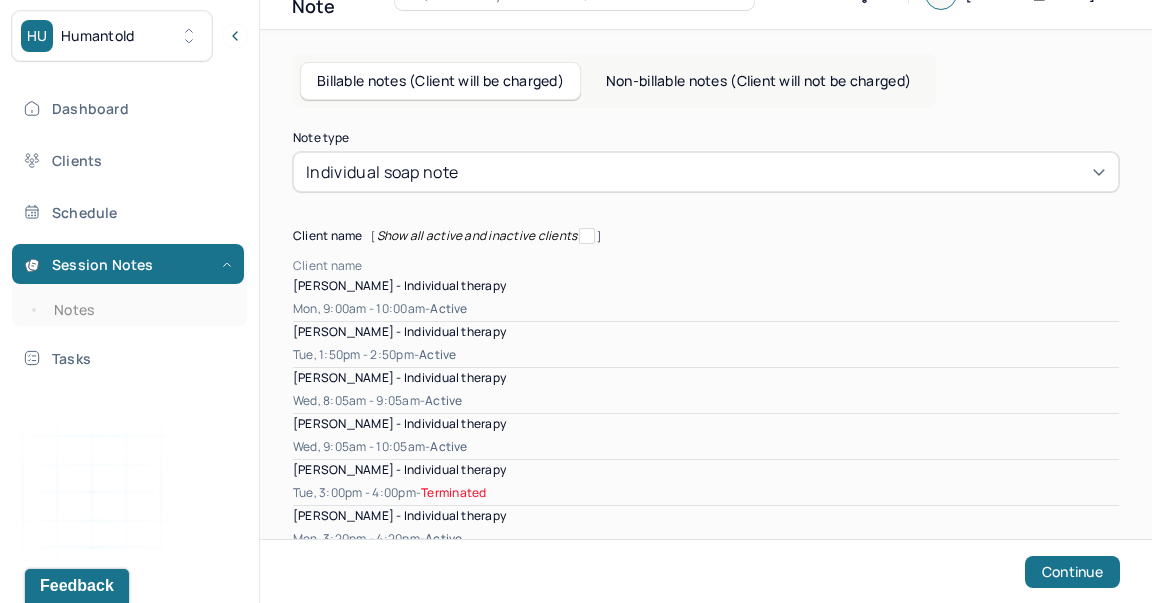 scroll, scrollTop: 51, scrollLeft: 0, axis: vertical 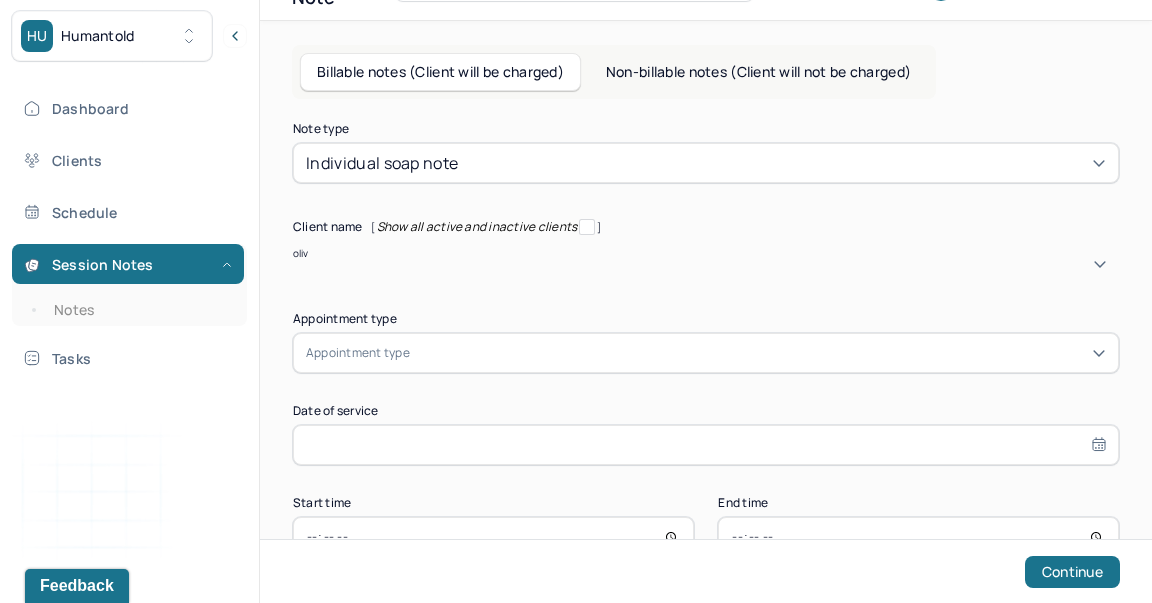 type on "olivi" 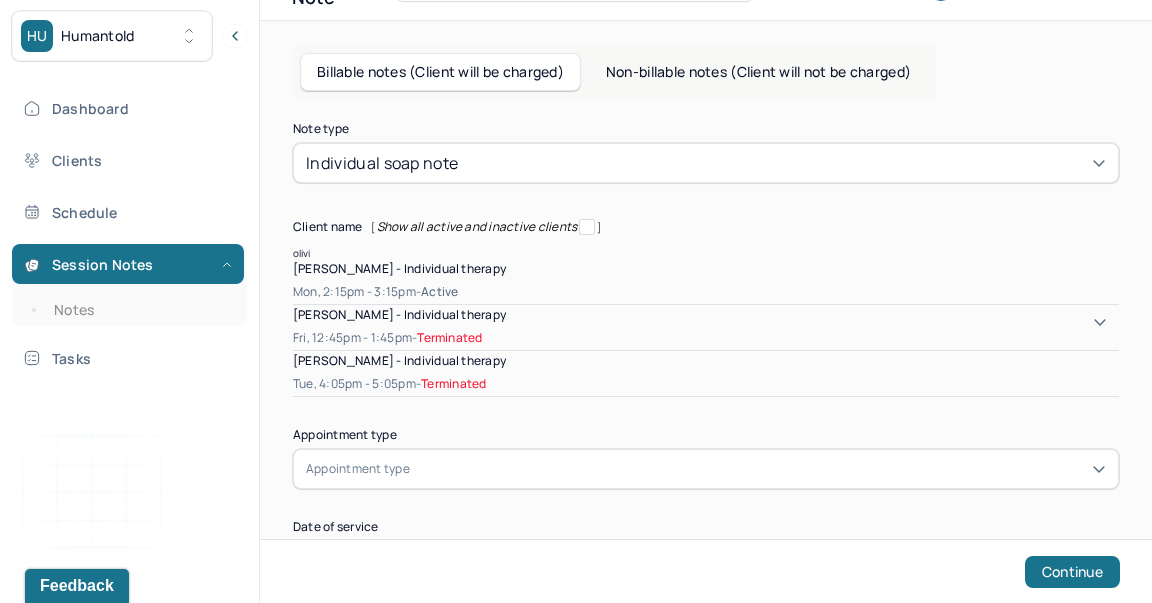 click on "[PERSON_NAME] - Individual therapy" at bounding box center (399, 268) 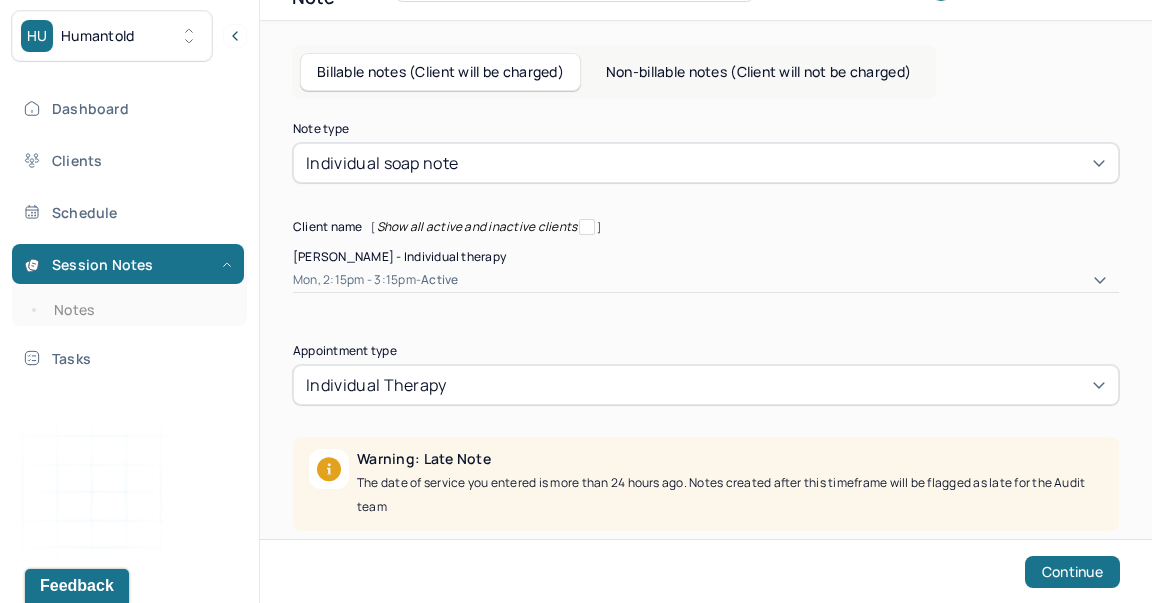 scroll, scrollTop: 249, scrollLeft: 0, axis: vertical 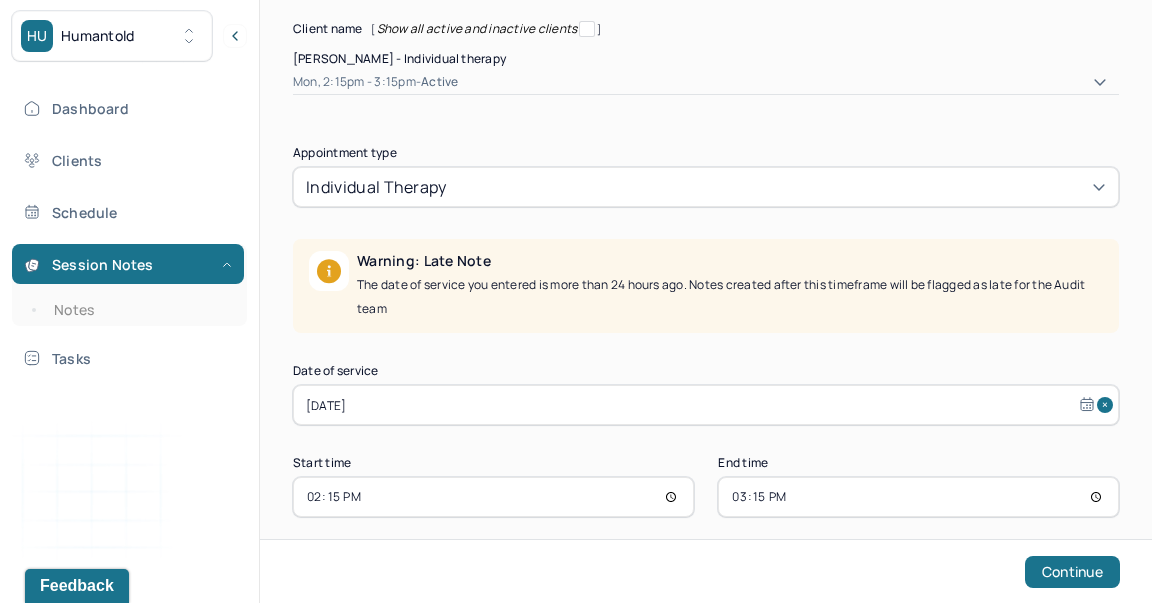 select on "5" 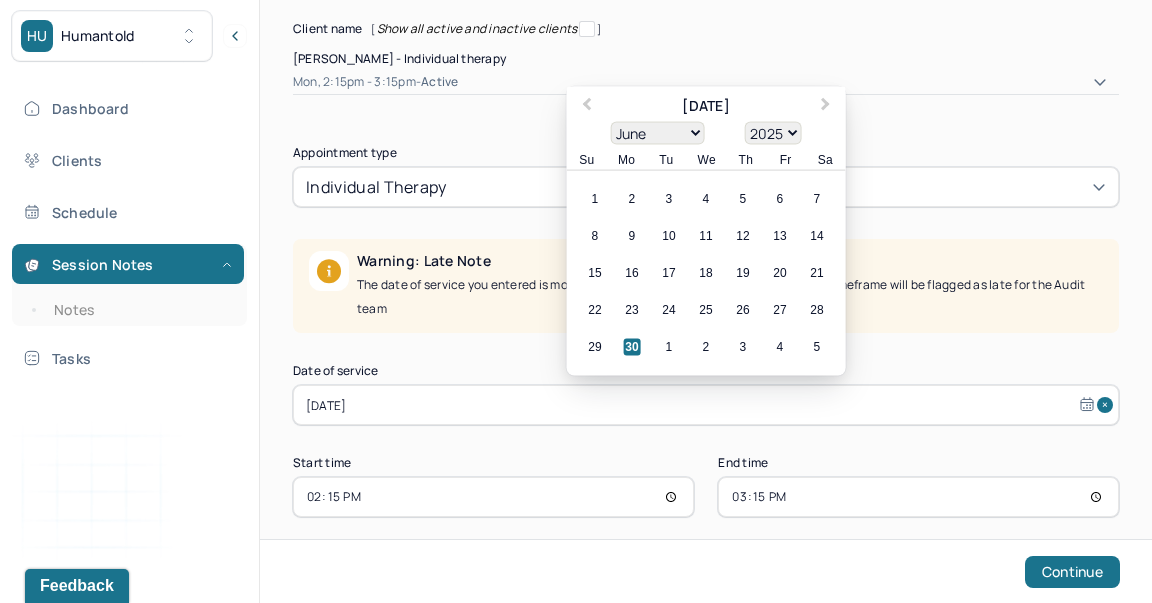 click on "[DATE]" at bounding box center (706, 405) 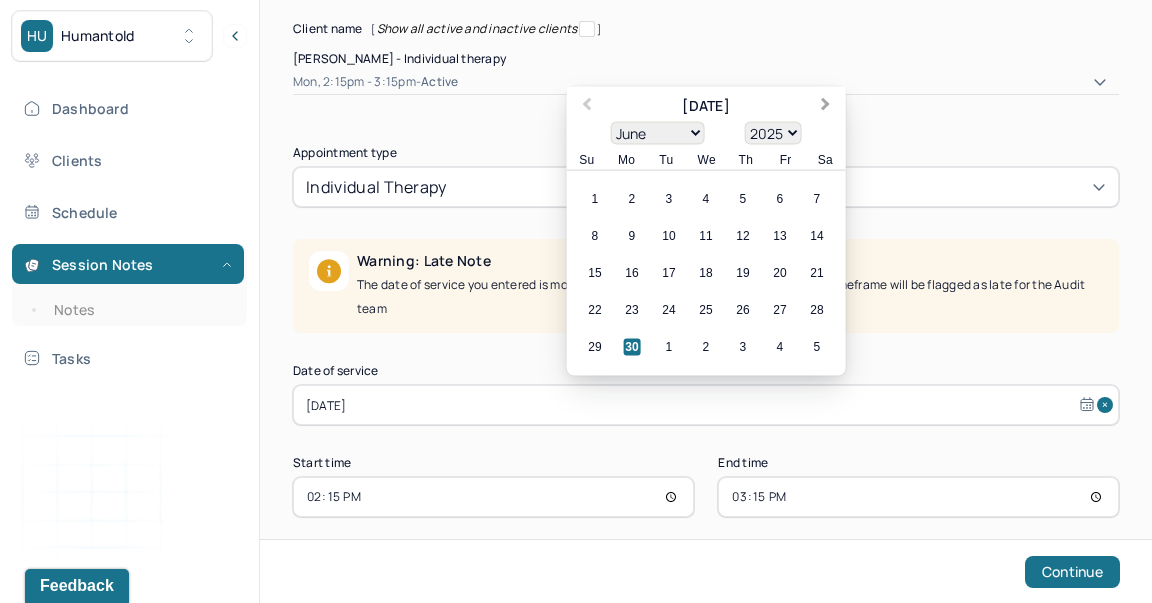 click on "Next Month" at bounding box center (826, 106) 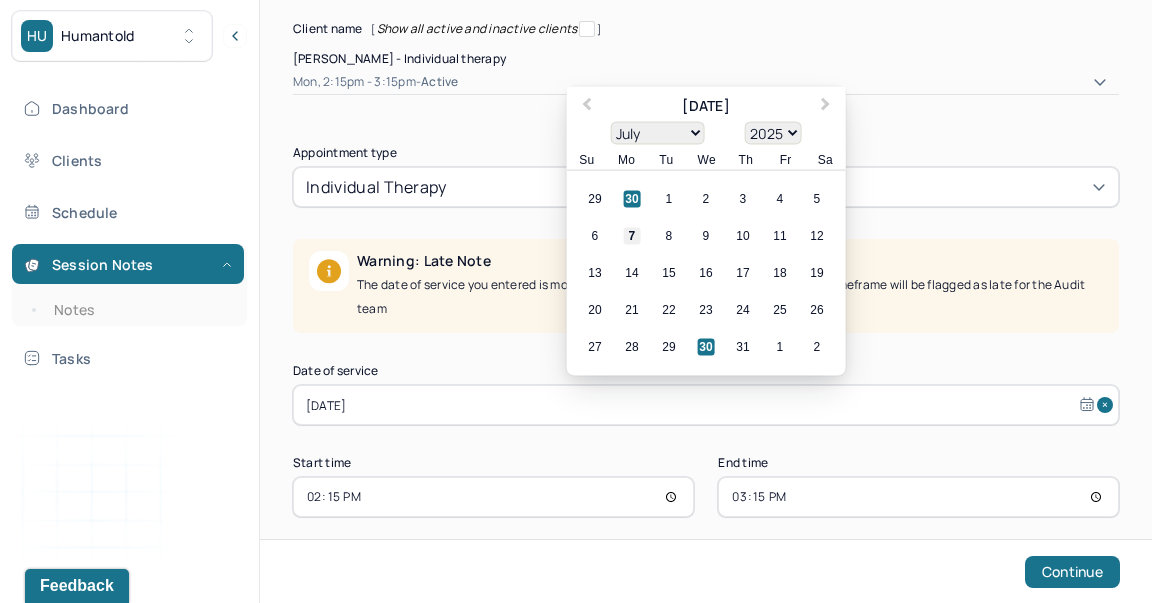 click on "7" at bounding box center (632, 236) 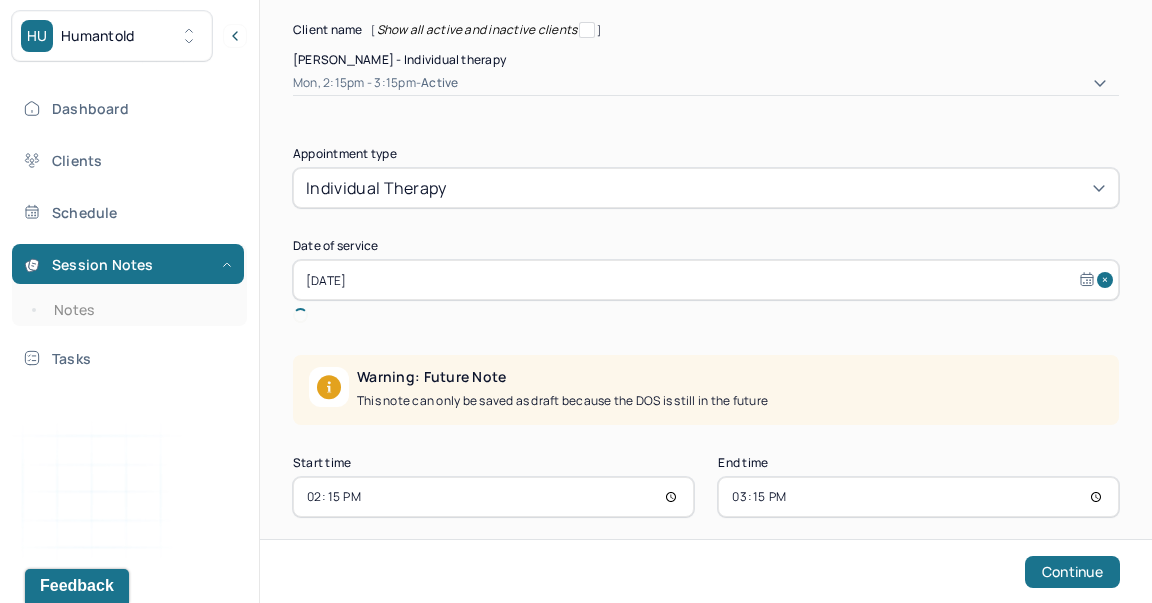 scroll, scrollTop: 225, scrollLeft: 0, axis: vertical 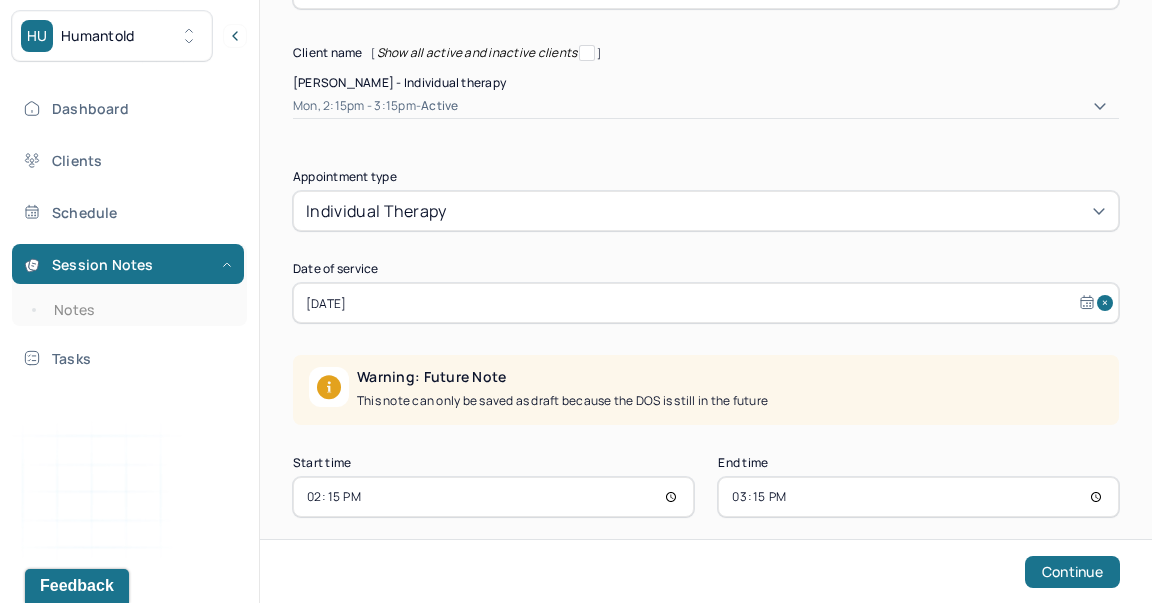 click on "14:15" at bounding box center [493, 497] 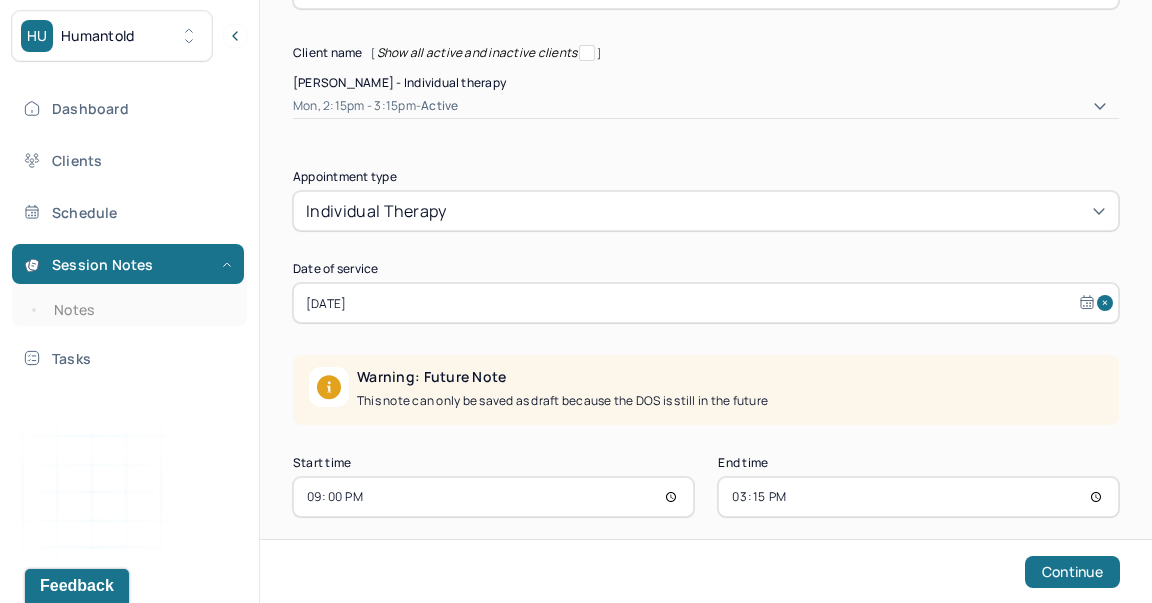 type on "09:00" 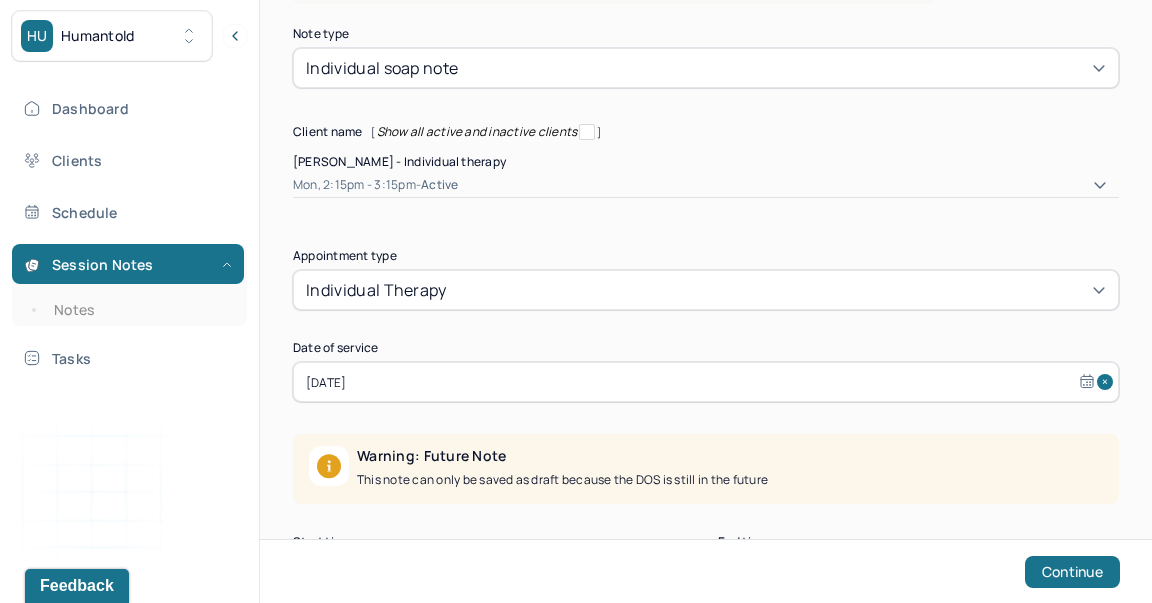 scroll, scrollTop: 123, scrollLeft: 0, axis: vertical 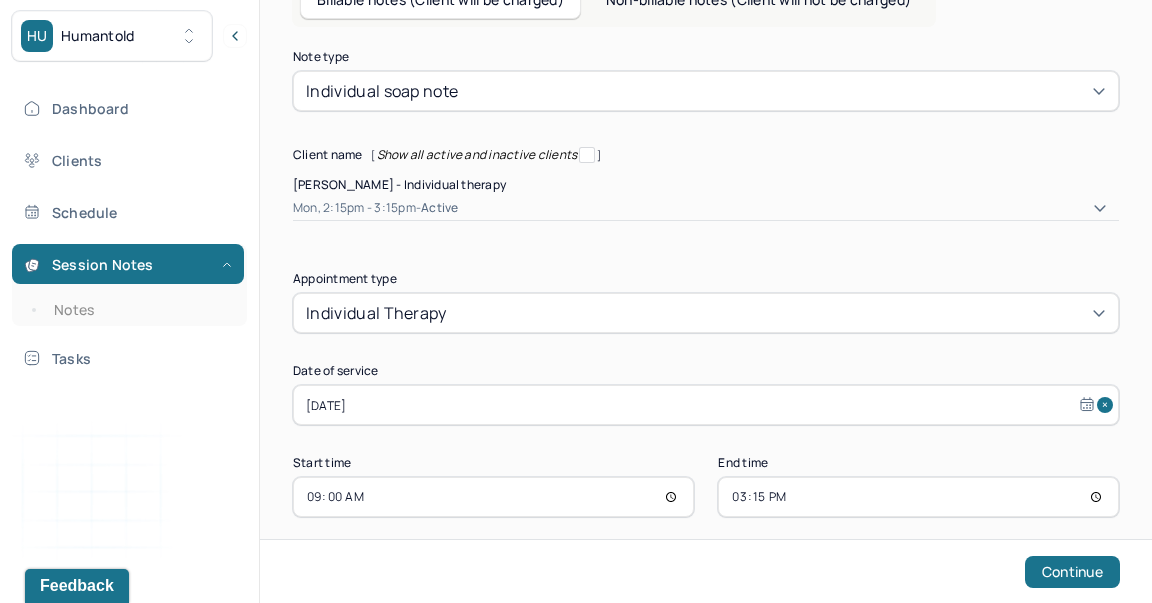 click on "15:15" at bounding box center (918, 497) 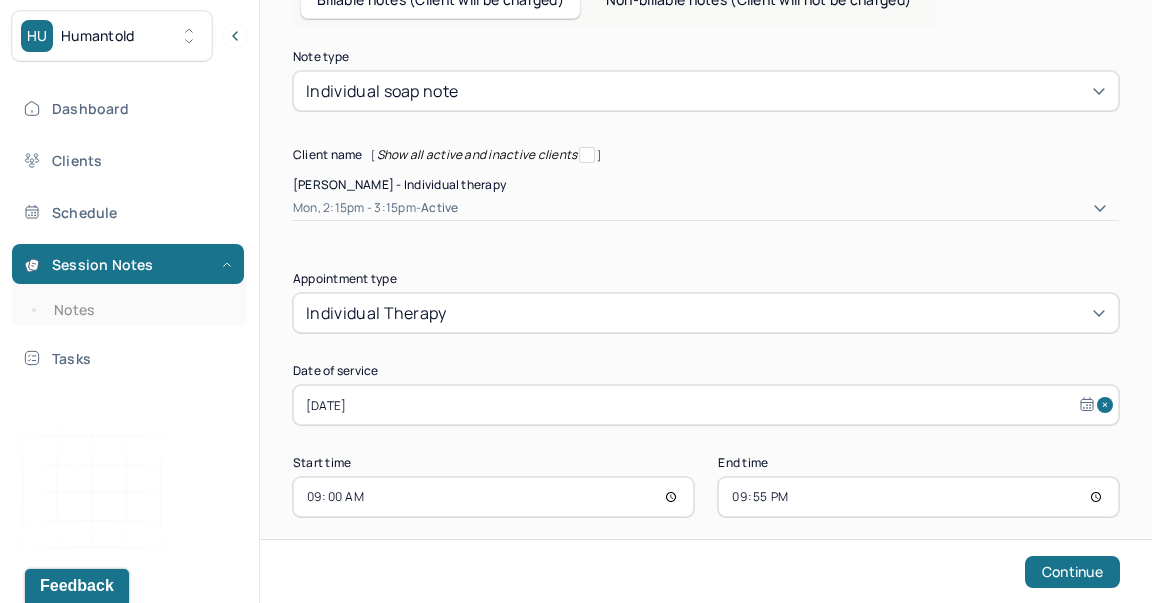 type on "09:55" 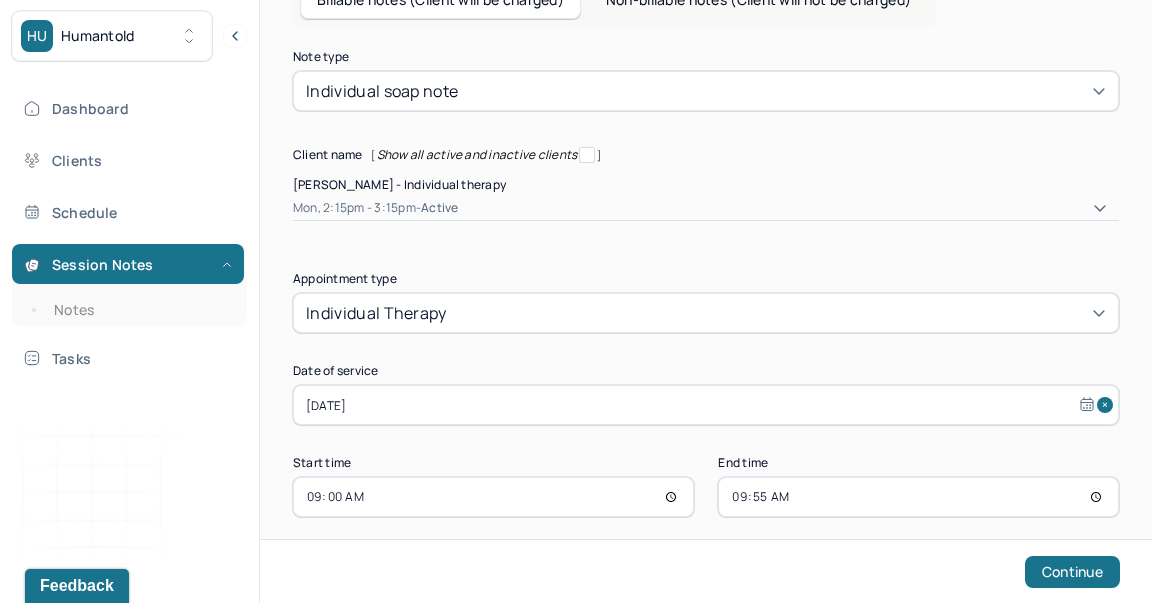 click on "Continue" at bounding box center (1072, 572) 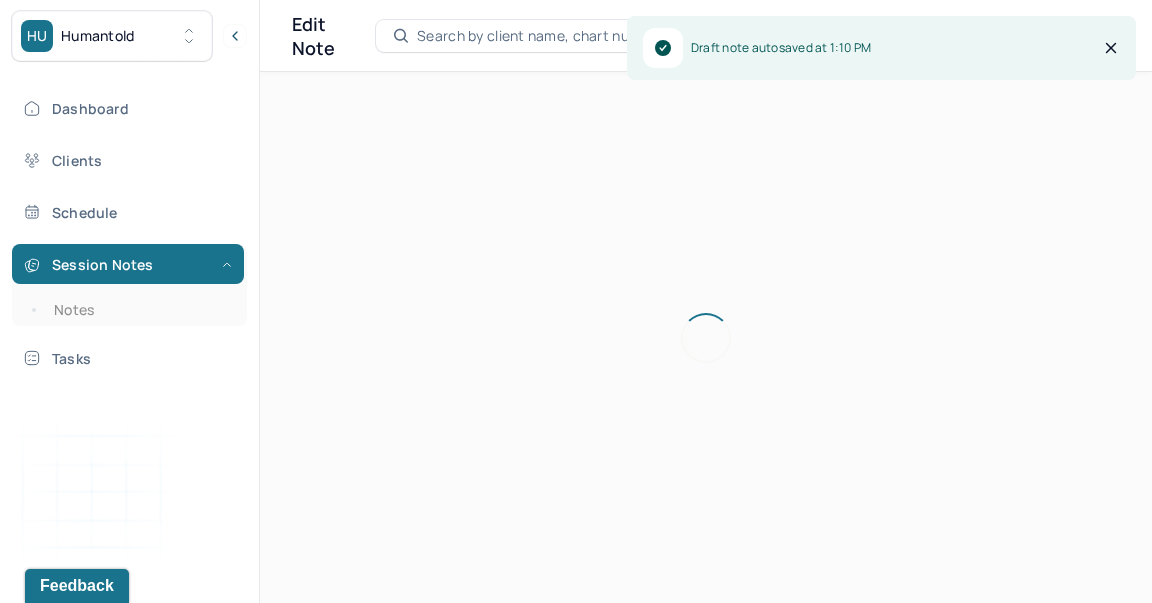 scroll, scrollTop: 0, scrollLeft: 0, axis: both 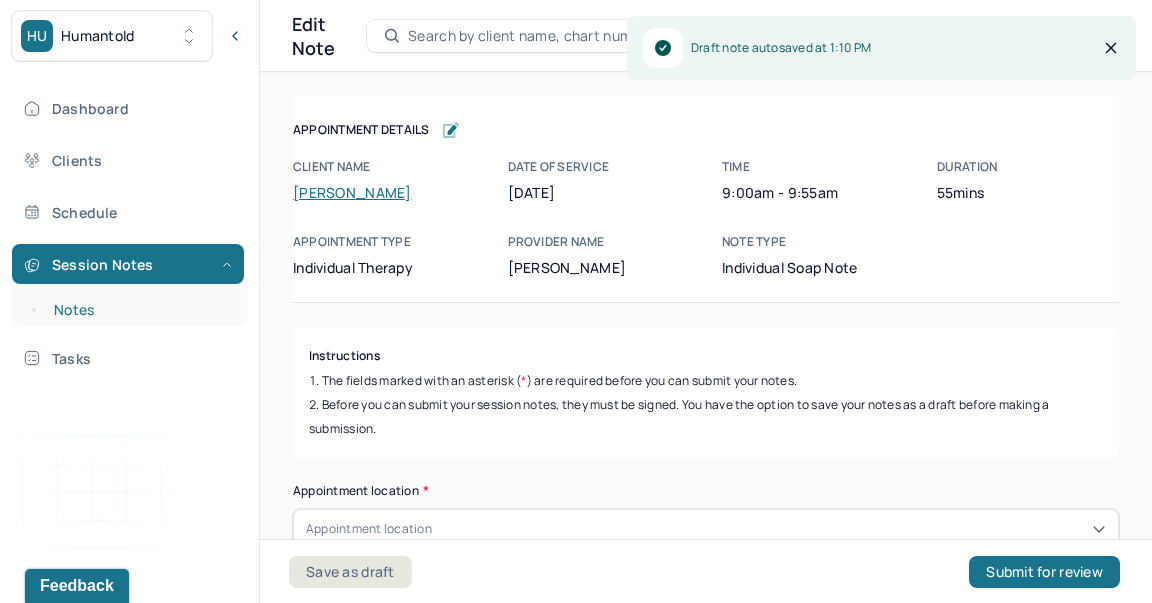 click on "Notes" at bounding box center (139, 310) 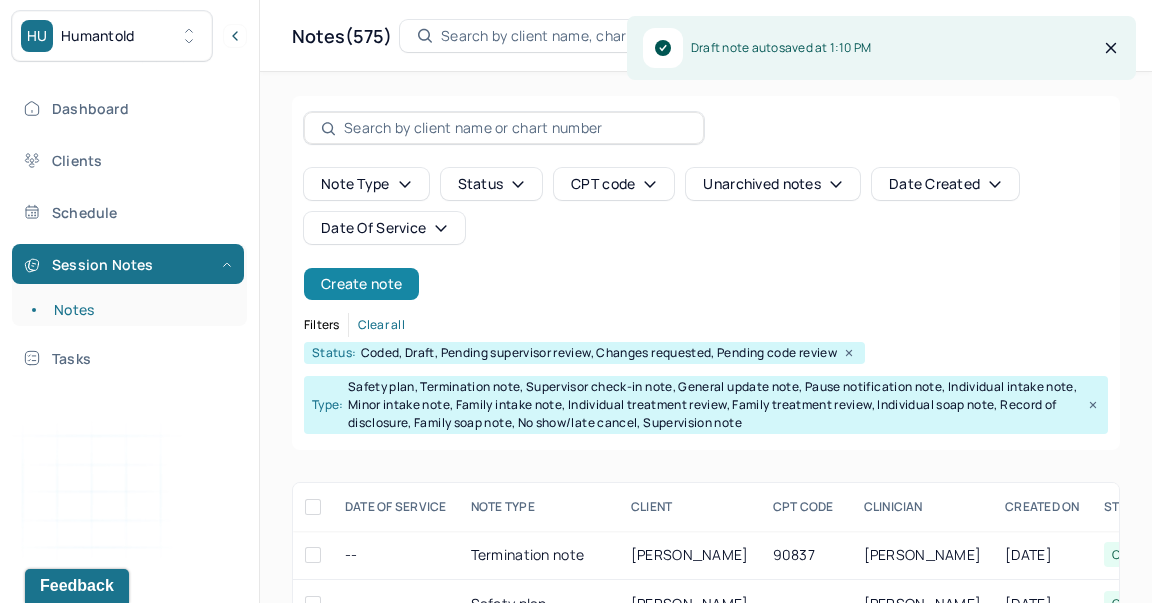 click on "Create note" at bounding box center [361, 284] 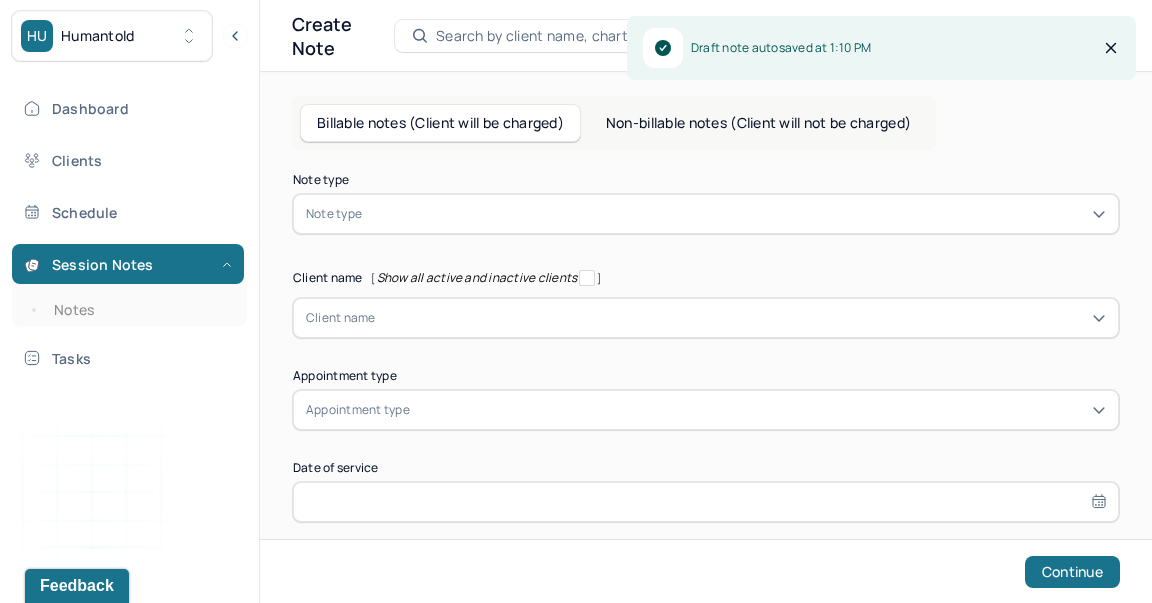 click at bounding box center (736, 214) 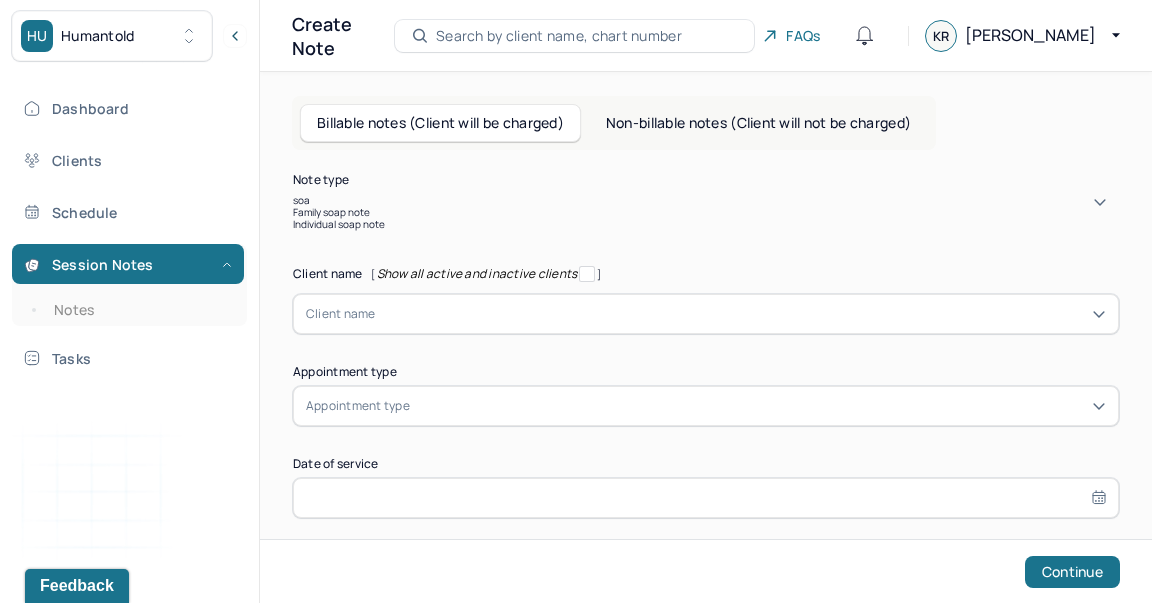 type on "soap" 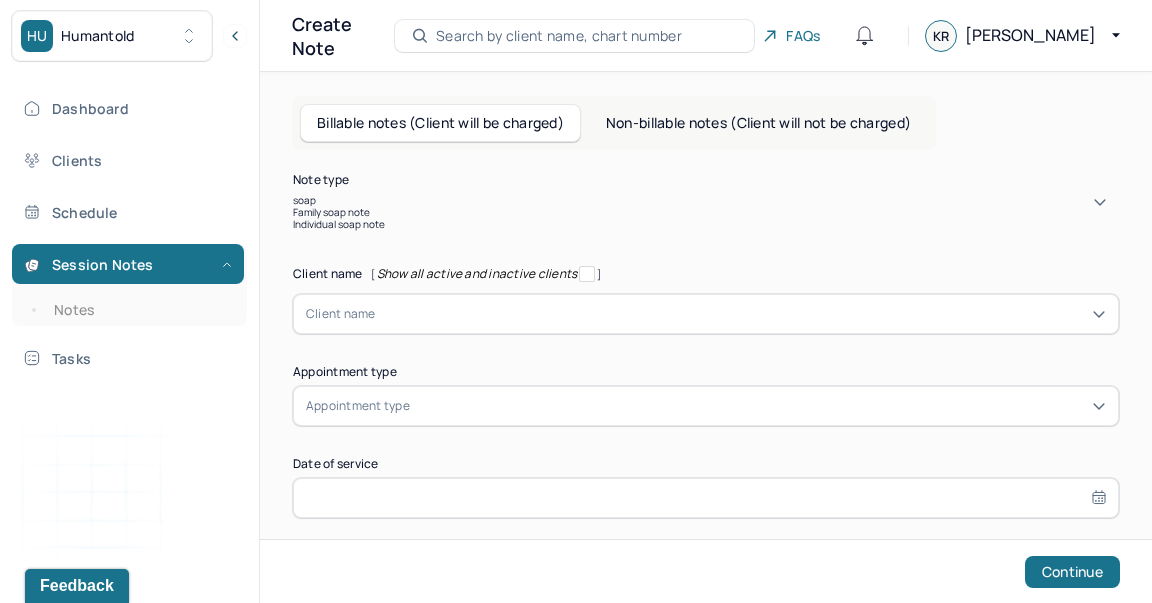 click on "Individual soap note" at bounding box center [706, 224] 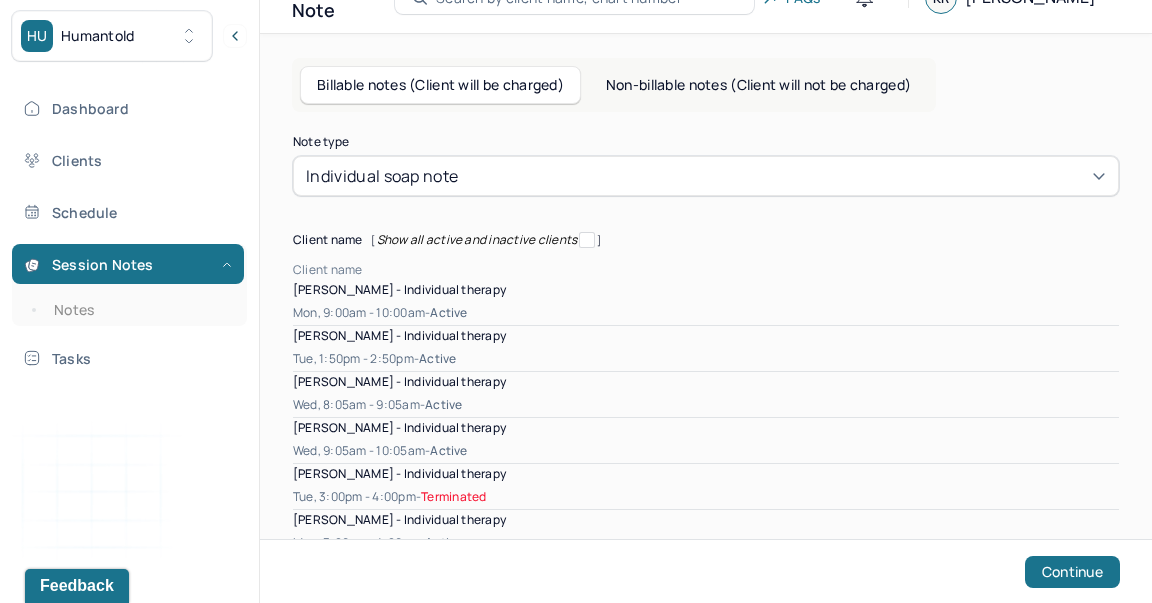 click on "[object Object], 1 of 29. 29 results available. Use Up and Down to choose options, press Enter to select the currently focused option, press Escape to exit the menu, press Tab to select the option and exit the menu. Client name [PERSON_NAME] - Individual therapy Mon, 9:00am - 10:00am  -  active [PERSON_NAME] - Individual therapy Tue, 1:50pm - 2:50pm  -  active [PERSON_NAME] - Individual therapy Wed, 8:05am - 9:05am  -  active [PERSON_NAME] - Individual therapy Wed, 9:05am - 10:05am  -  active [PERSON_NAME] - Individual therapy Tue, 3:00pm - 4:00pm  -  Terminated [PERSON_NAME] - Individual therapy Mon, 3:20pm - 4:20pm  -  active [PERSON_NAME] - Individual therapy Thu, 9:05am - 10:05am  -  active Cullin Arn - Individual therapy Tue, 12:00pm - 1:00pm  -  active [PERSON_NAME] - Individual therapy Wed, 10:05am - 11:05am  -  active [PERSON_NAME] - Individual therapy Fri, 8:45am - 9:45am  -  active [PERSON_NAME] - Individual therapy Mon, 10:10am - 11:10am  -  active [PERSON_NAME] - Individual therapy  -   -" at bounding box center [706, 937] 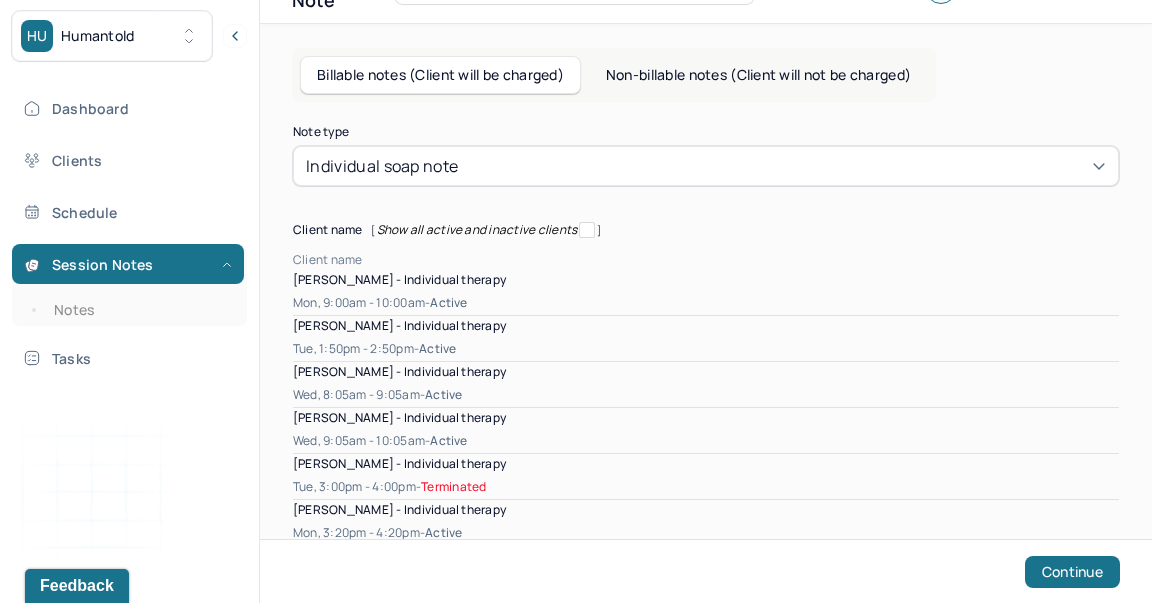 scroll, scrollTop: 51, scrollLeft: 0, axis: vertical 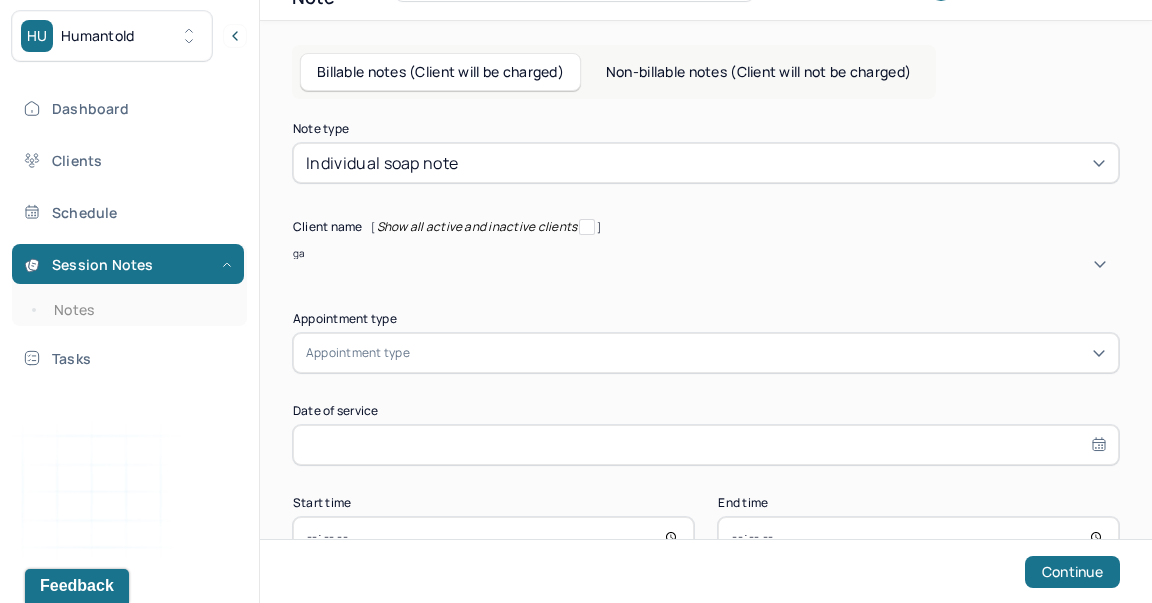 type on "gab" 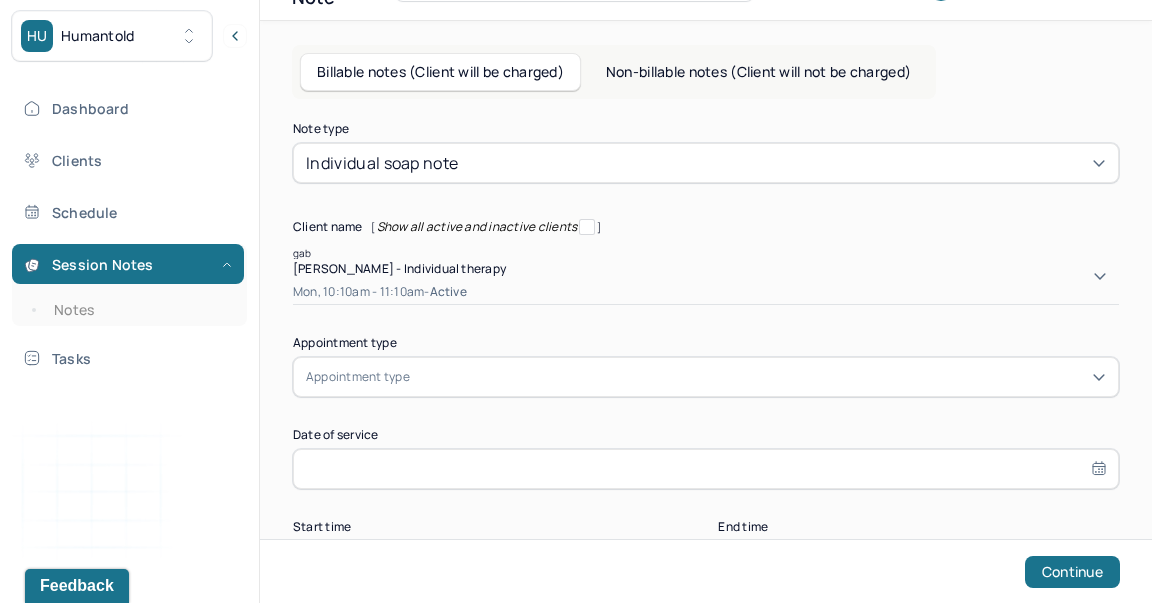 click on "[PERSON_NAME] - Individual therapy" at bounding box center (399, 268) 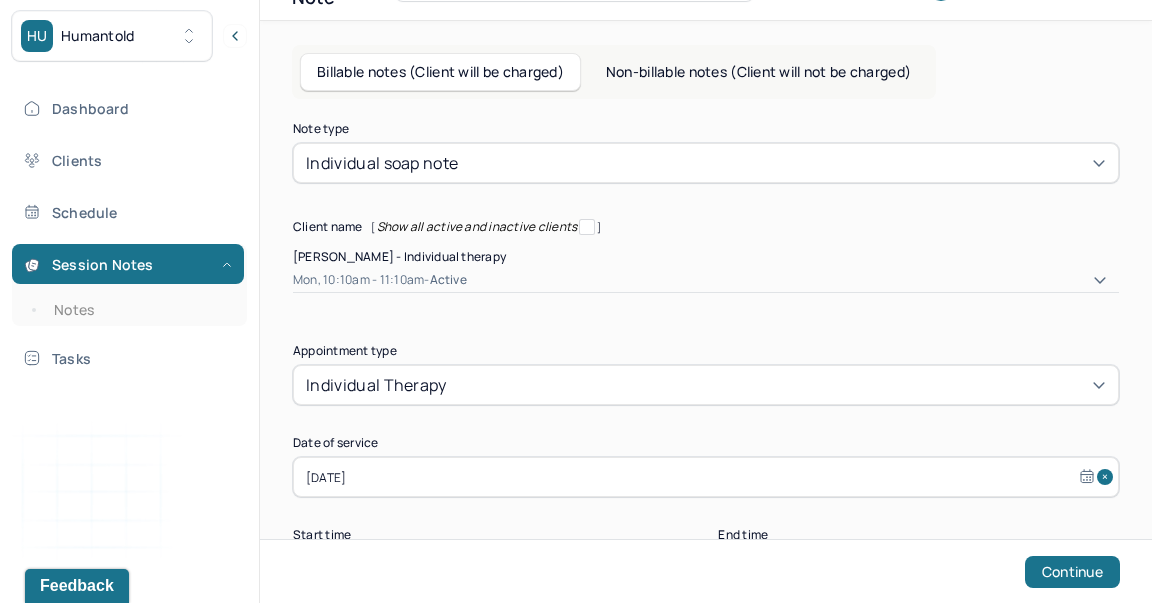 scroll, scrollTop: 123, scrollLeft: 0, axis: vertical 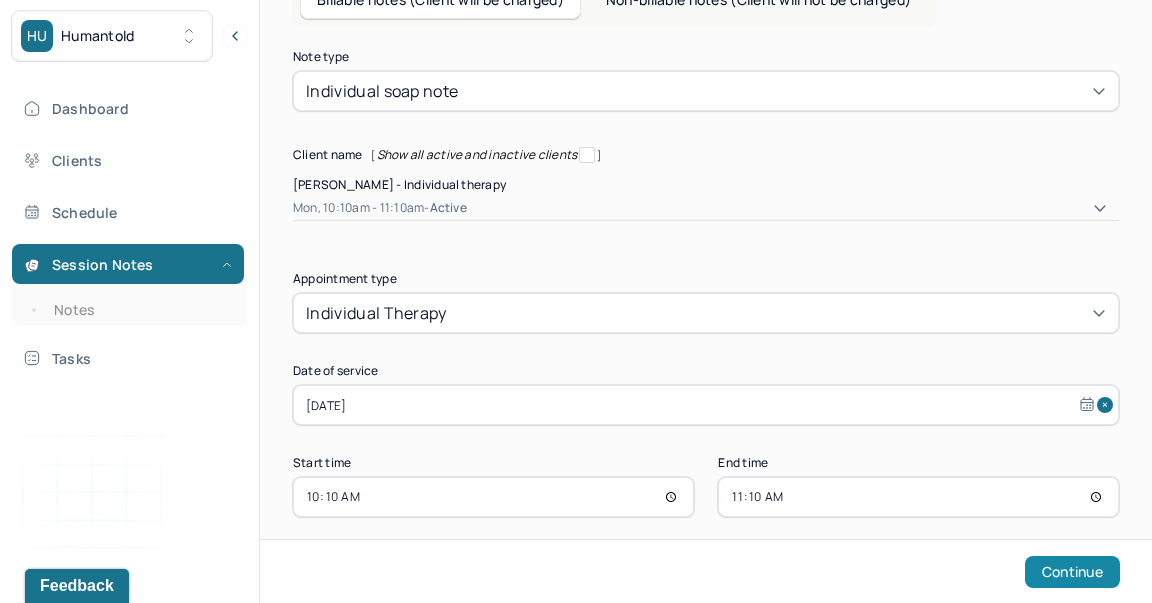 click on "Continue" at bounding box center [1072, 572] 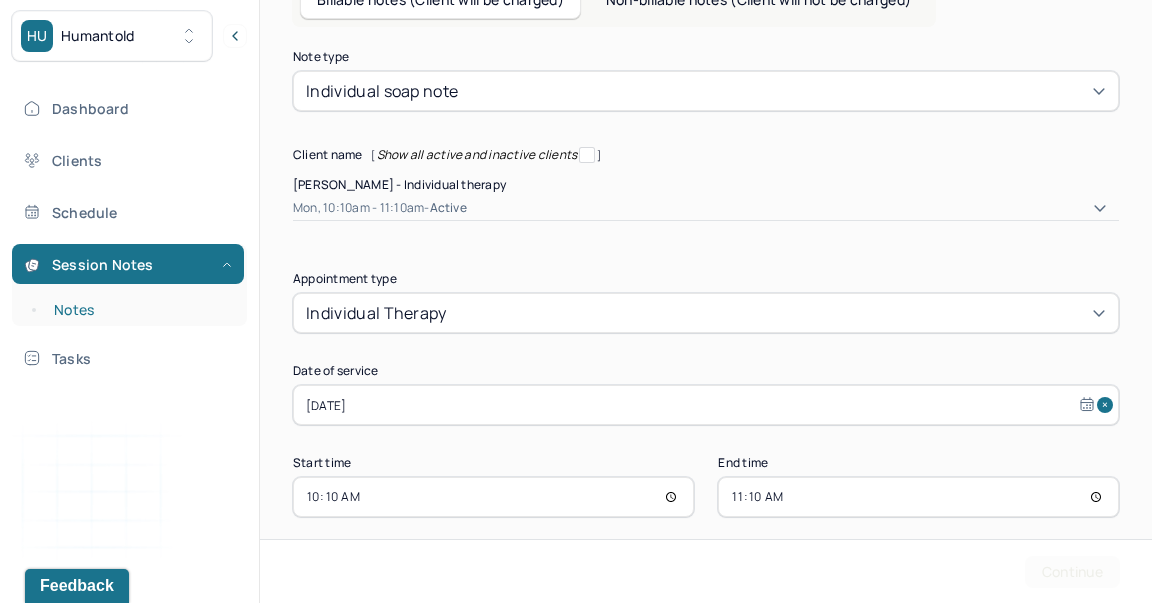 scroll, scrollTop: 0, scrollLeft: 0, axis: both 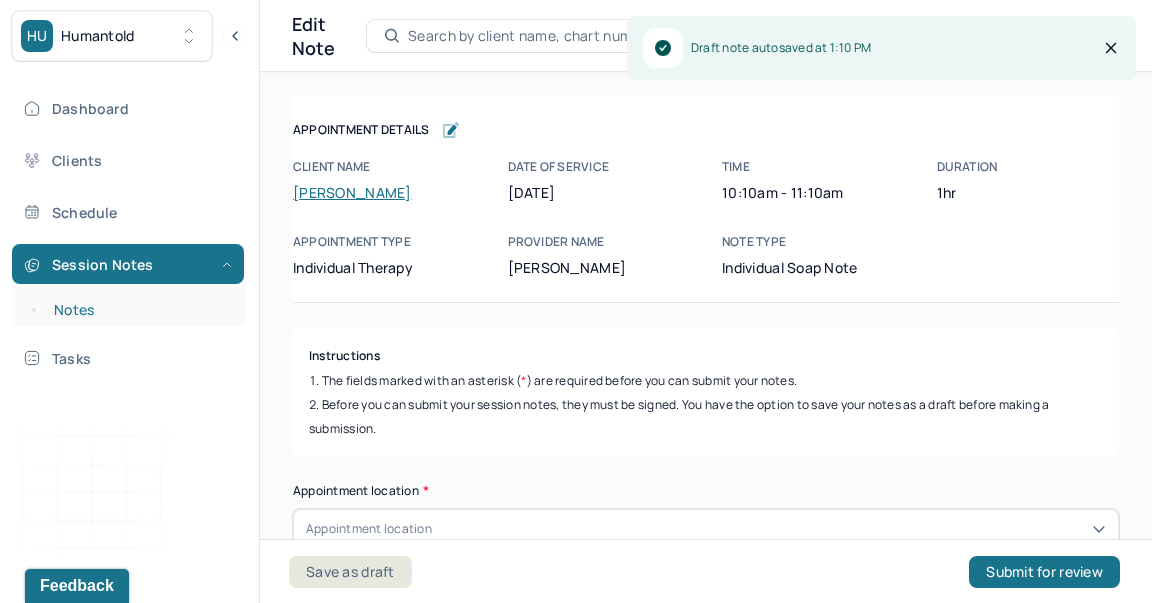 click on "Notes" at bounding box center (139, 310) 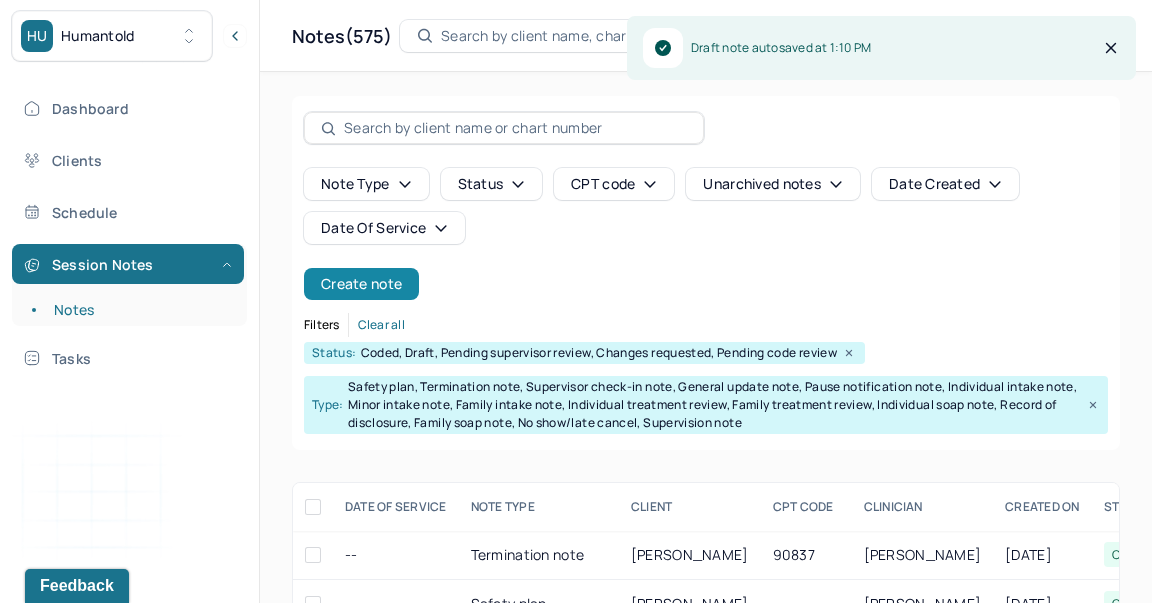click on "Create note" at bounding box center [361, 284] 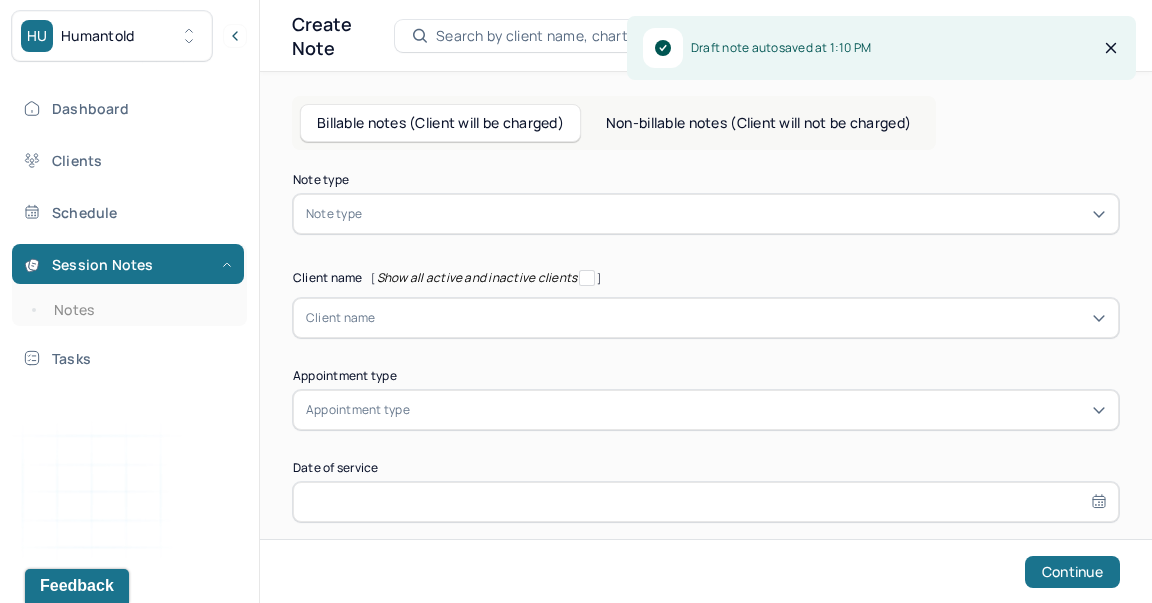 click on "Note type" at bounding box center [334, 214] 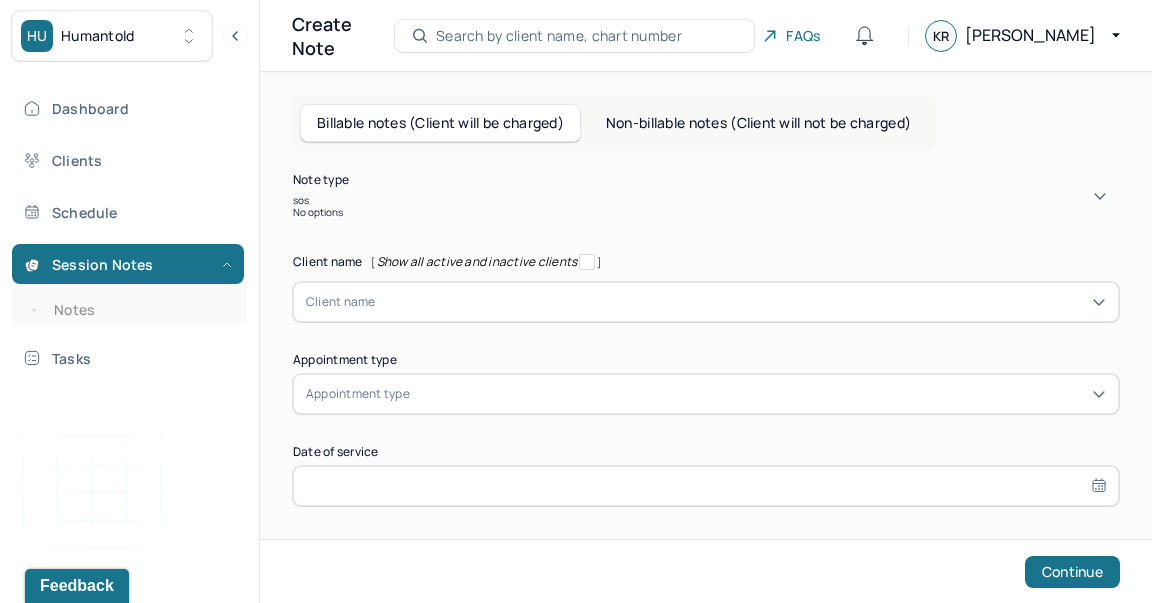 type on "so" 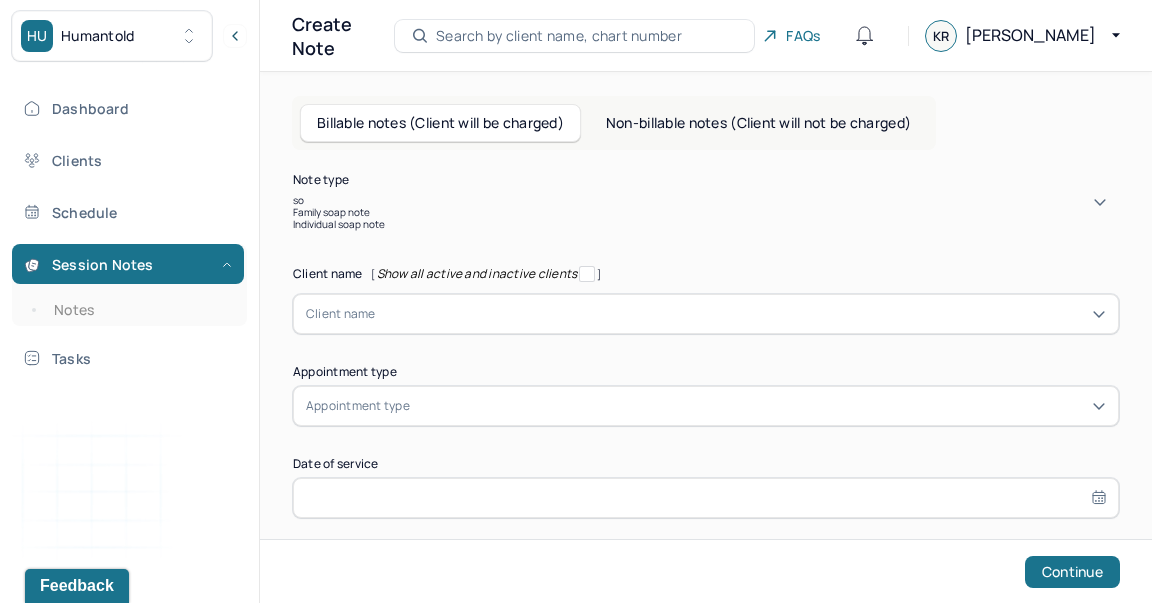 click on "Individual soap note" at bounding box center (706, 224) 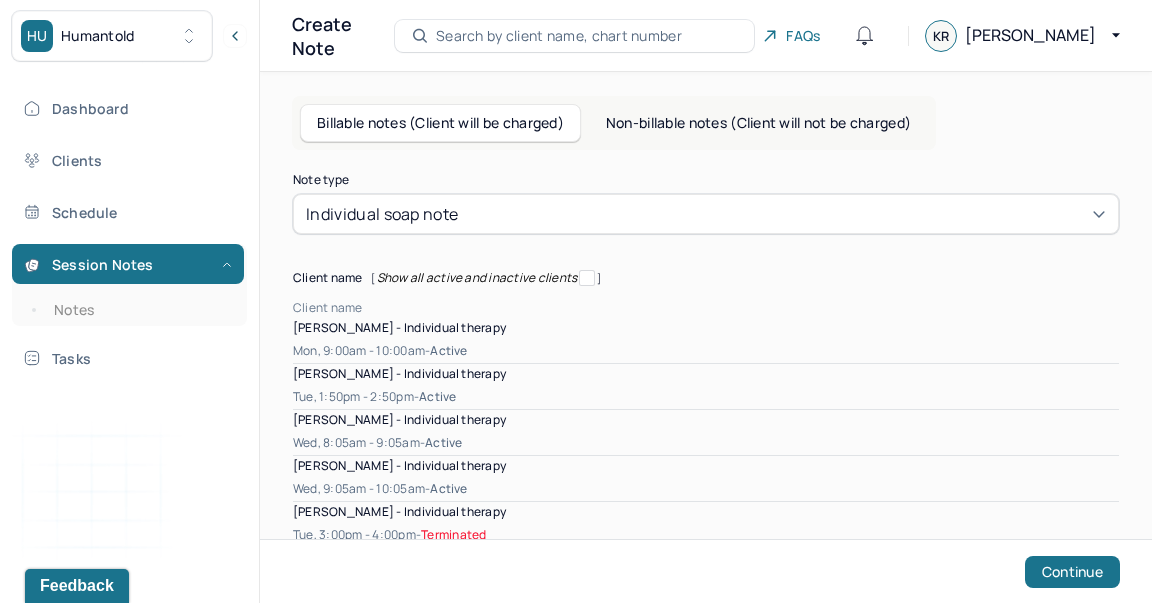 click on "[object Object], 1 of 29. 29 results available. Use Up and Down to choose options, press Enter to select the currently focused option, press Escape to exit the menu, press Tab to select the option and exit the menu. Client name [PERSON_NAME] - Individual therapy Mon, 9:00am - 10:00am  -  active [PERSON_NAME] - Individual therapy Tue, 1:50pm - 2:50pm  -  active [PERSON_NAME] - Individual therapy Wed, 8:05am - 9:05am  -  active [PERSON_NAME] - Individual therapy Wed, 9:05am - 10:05am  -  active [PERSON_NAME] - Individual therapy Tue, 3:00pm - 4:00pm  -  Terminated [PERSON_NAME] - Individual therapy Mon, 3:20pm - 4:20pm  -  active [PERSON_NAME] - Individual therapy Thu, 9:05am - 10:05am  -  active Cullin Arn - Individual therapy Tue, 12:00pm - 1:00pm  -  active [PERSON_NAME] - Individual therapy Wed, 10:05am - 11:05am  -  active [PERSON_NAME] - Individual therapy Fri, 8:45am - 9:45am  -  active [PERSON_NAME] - Individual therapy Mon, 10:10am - 11:10am  -  active [PERSON_NAME] - Individual therapy  -   -" at bounding box center [706, 975] 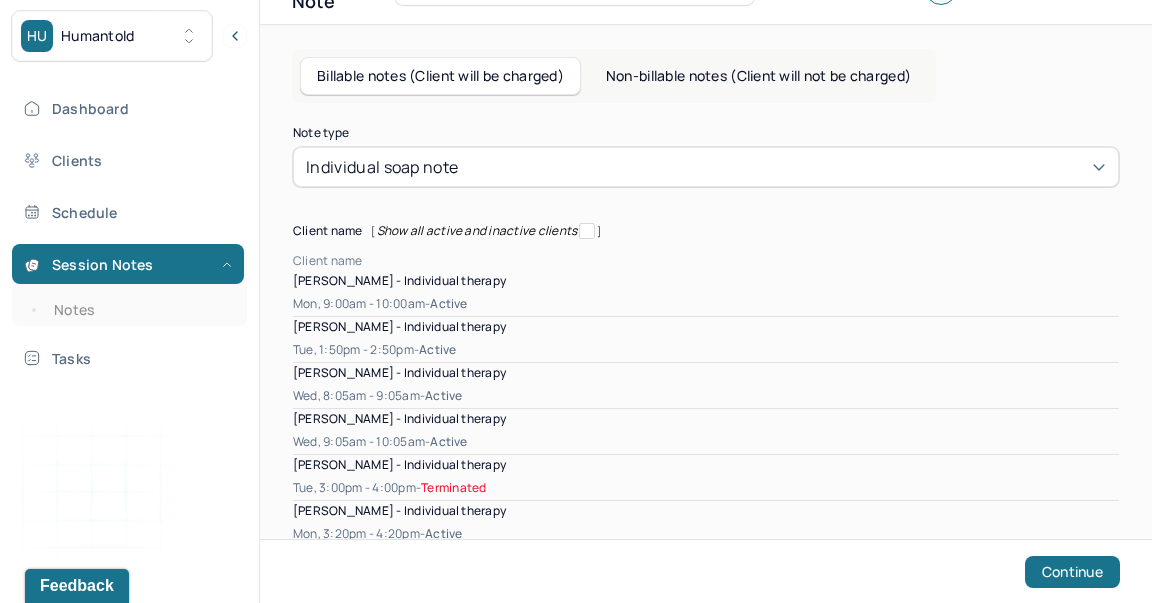 scroll, scrollTop: 51, scrollLeft: 0, axis: vertical 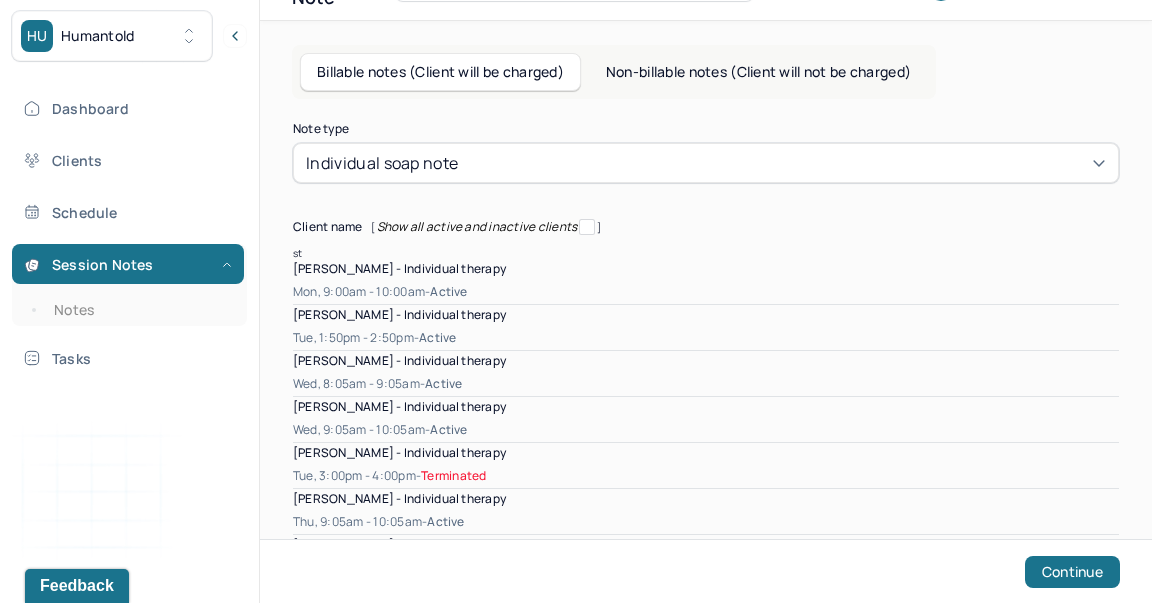 type on "ste" 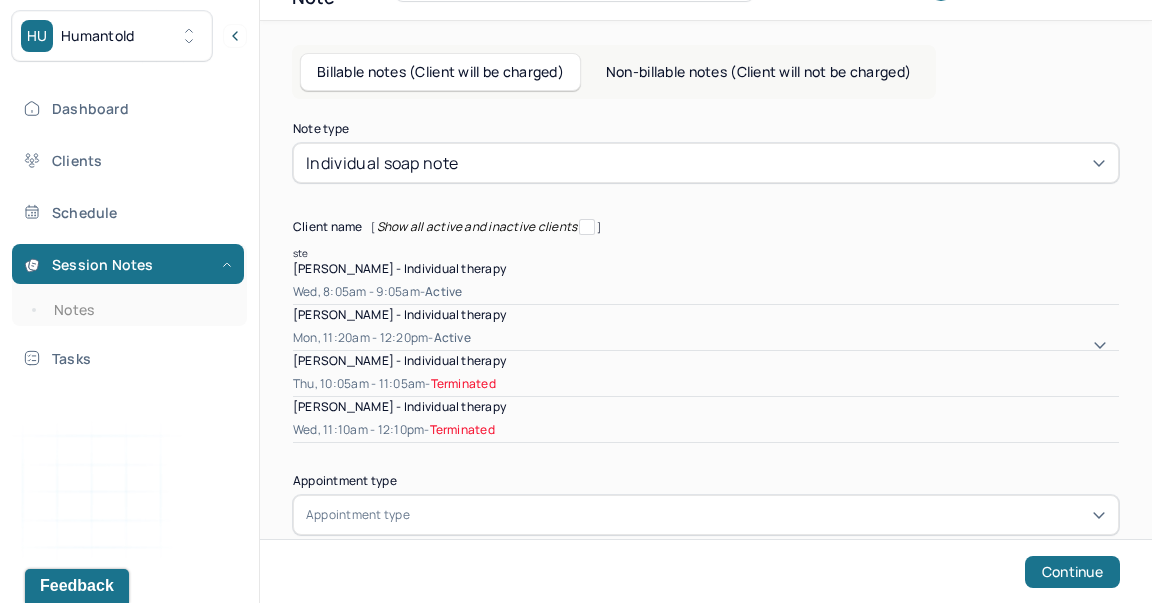 click on "[PERSON_NAME] - Individual therapy" at bounding box center [399, 314] 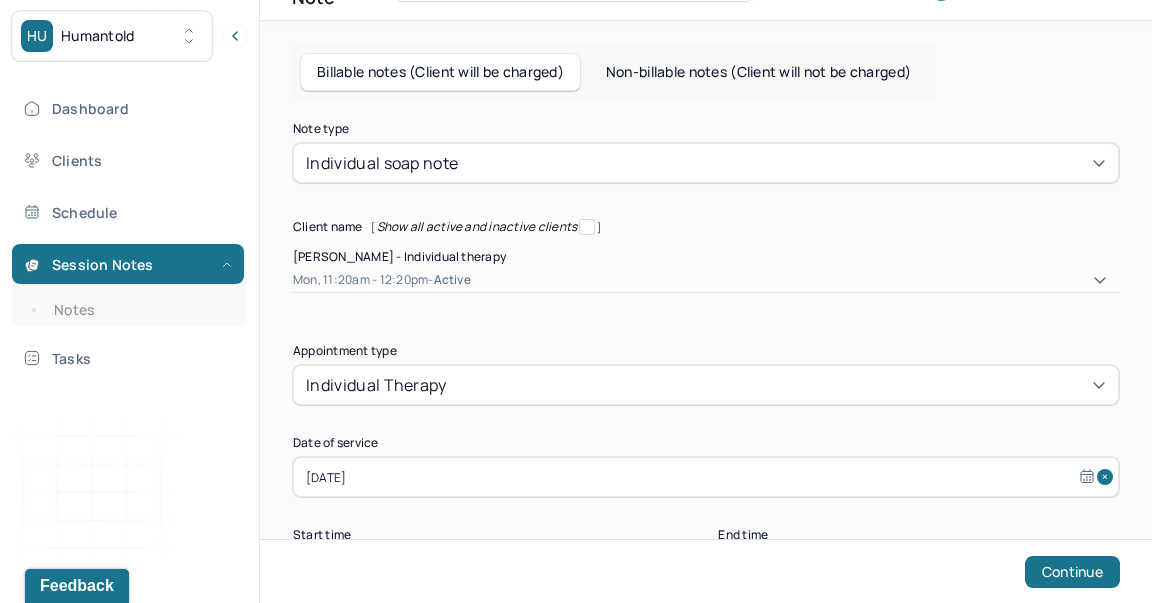 scroll, scrollTop: 123, scrollLeft: 0, axis: vertical 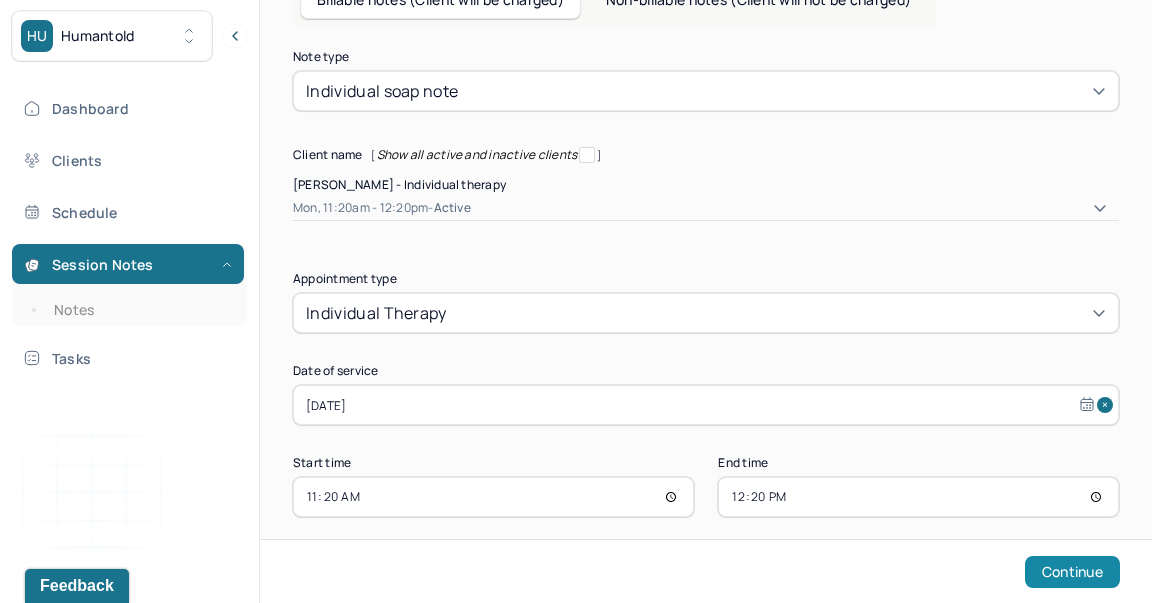 click on "Continue" at bounding box center [1072, 572] 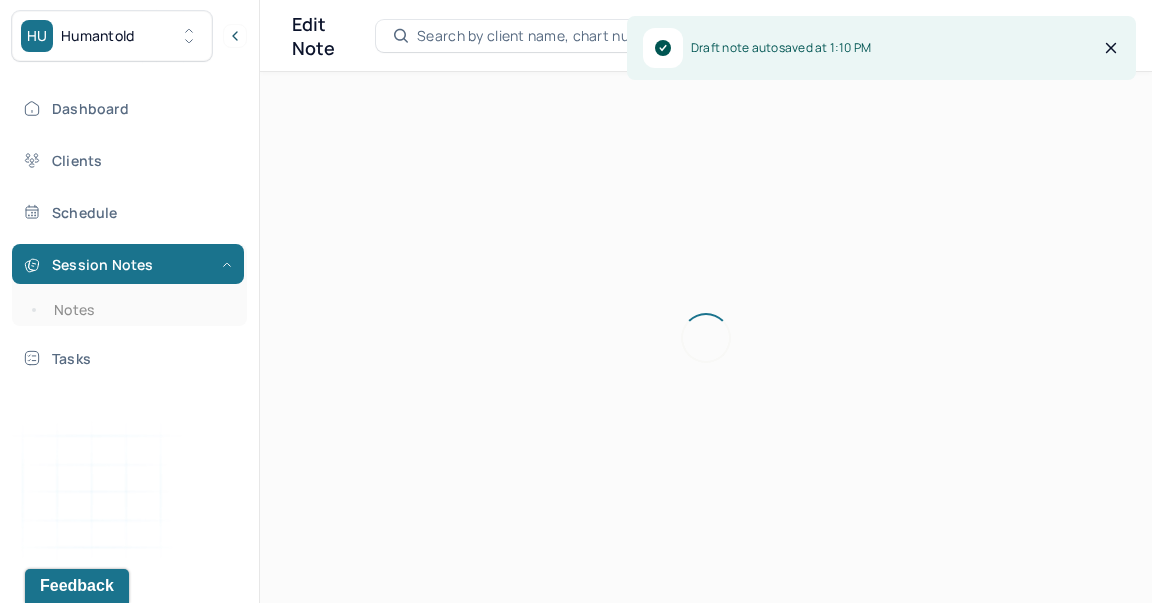 scroll, scrollTop: 0, scrollLeft: 0, axis: both 